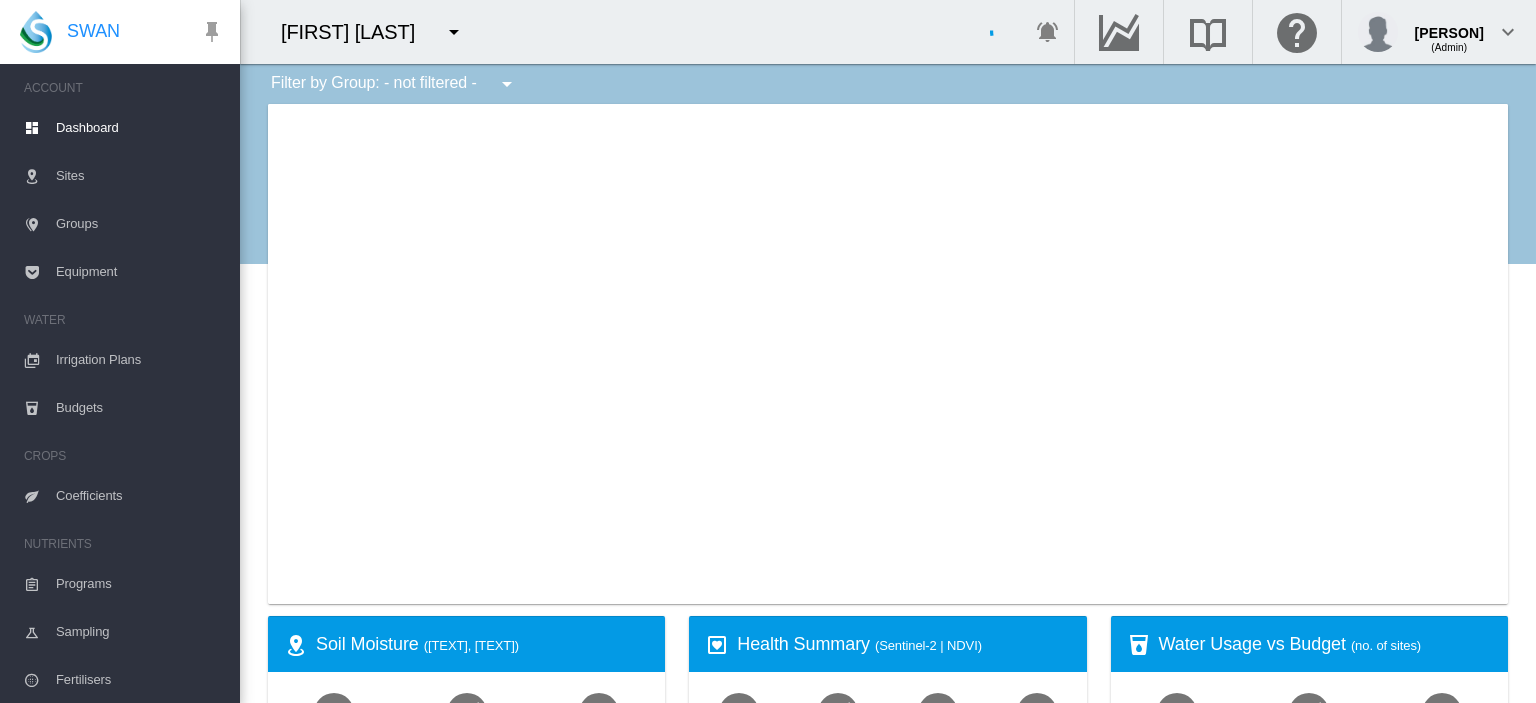scroll, scrollTop: 0, scrollLeft: 0, axis: both 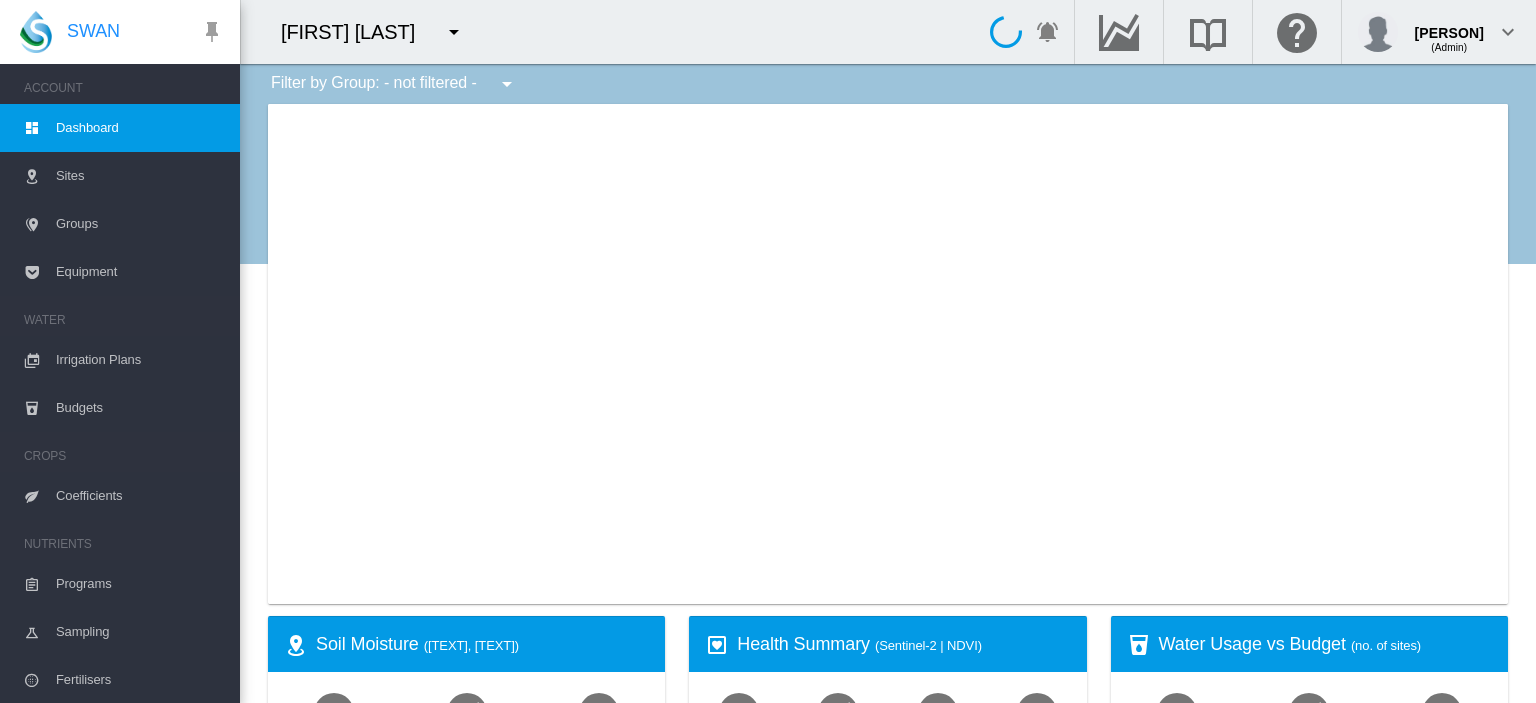 type on "**********" 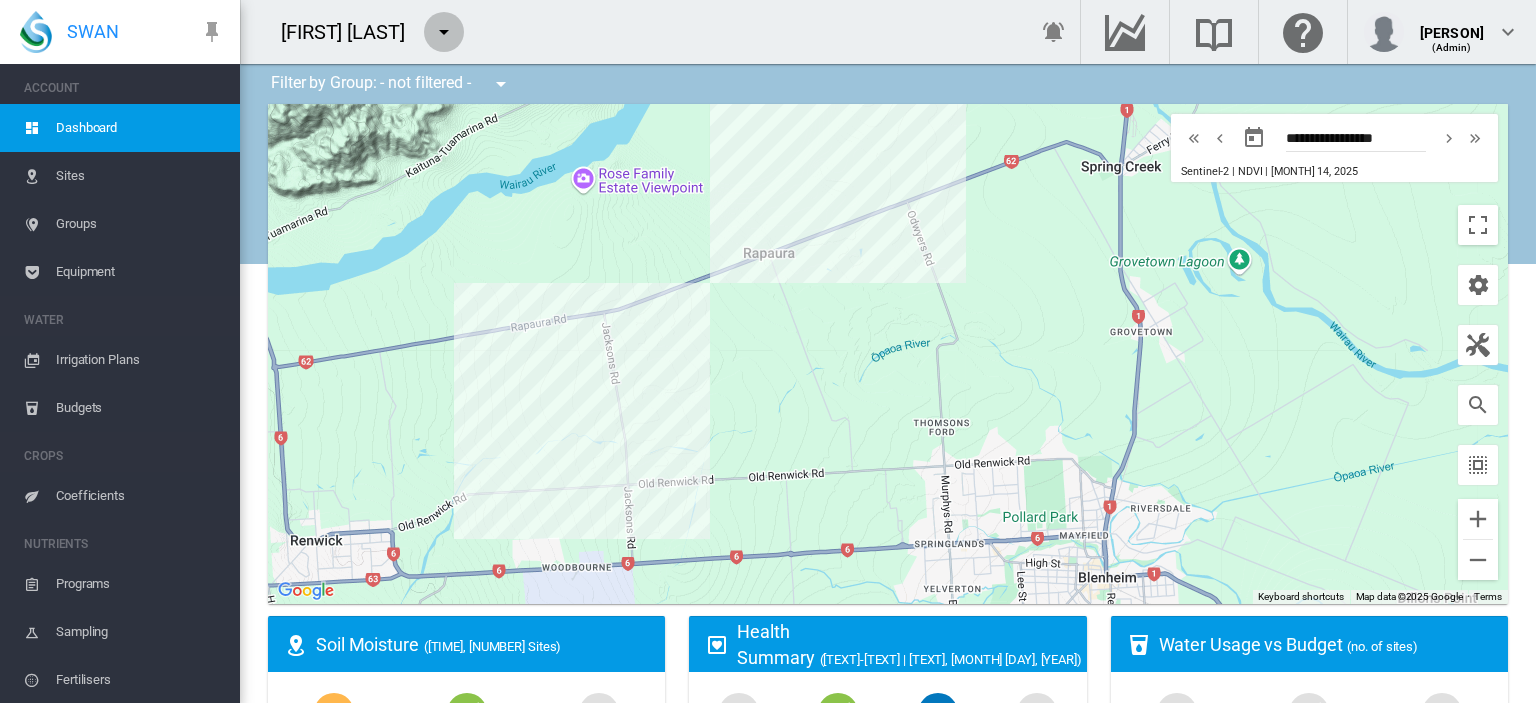 click at bounding box center (444, 32) 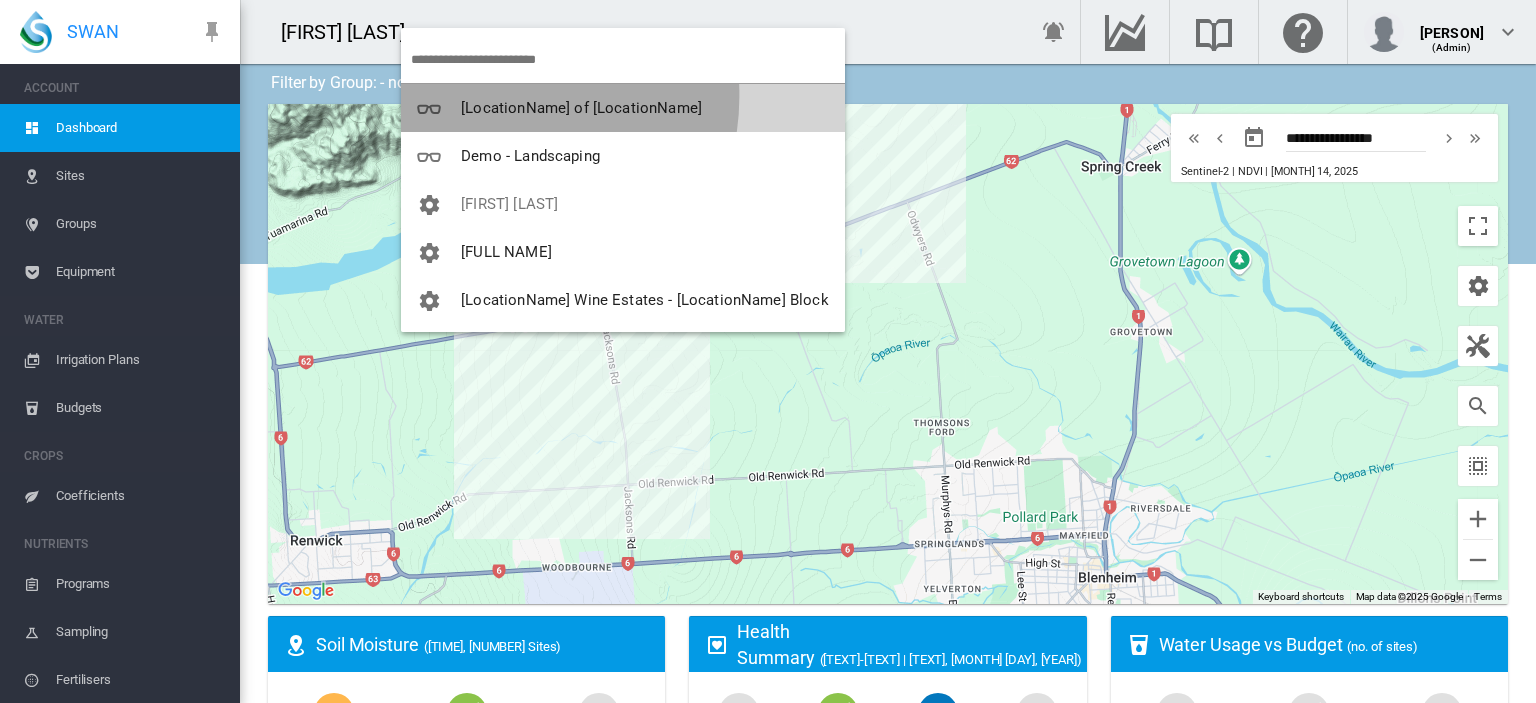 click on "[LocationName] of [LocationName]" at bounding box center [623, 108] 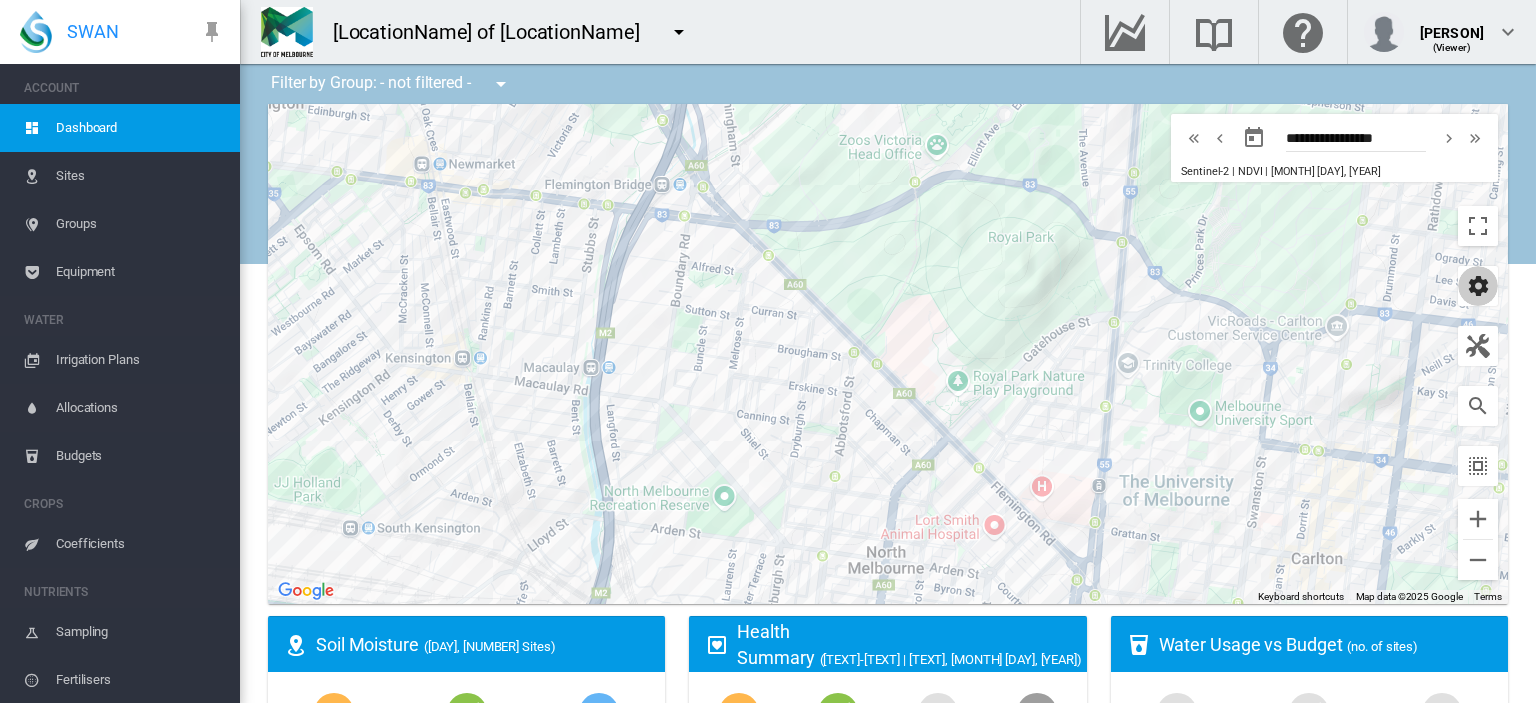 click at bounding box center (1478, 286) 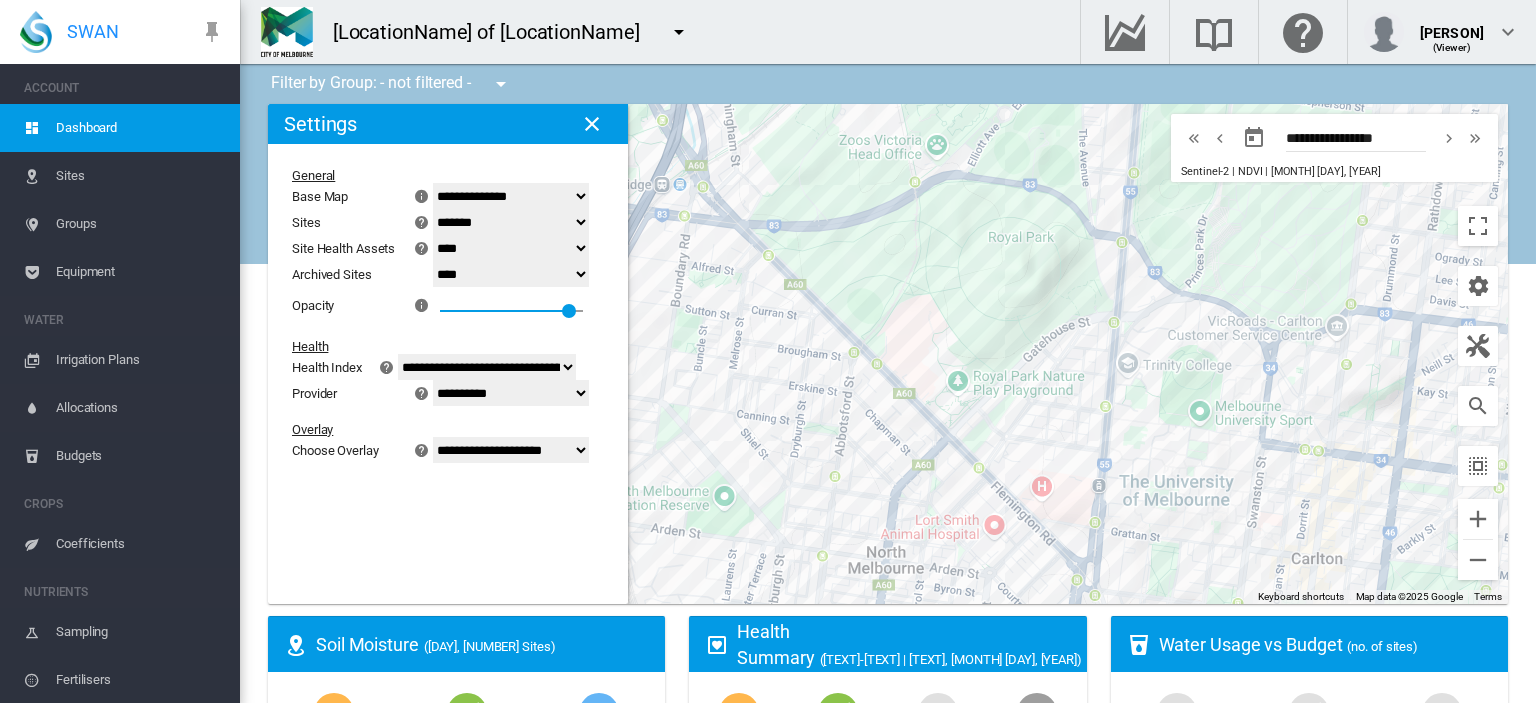 click on "**********" 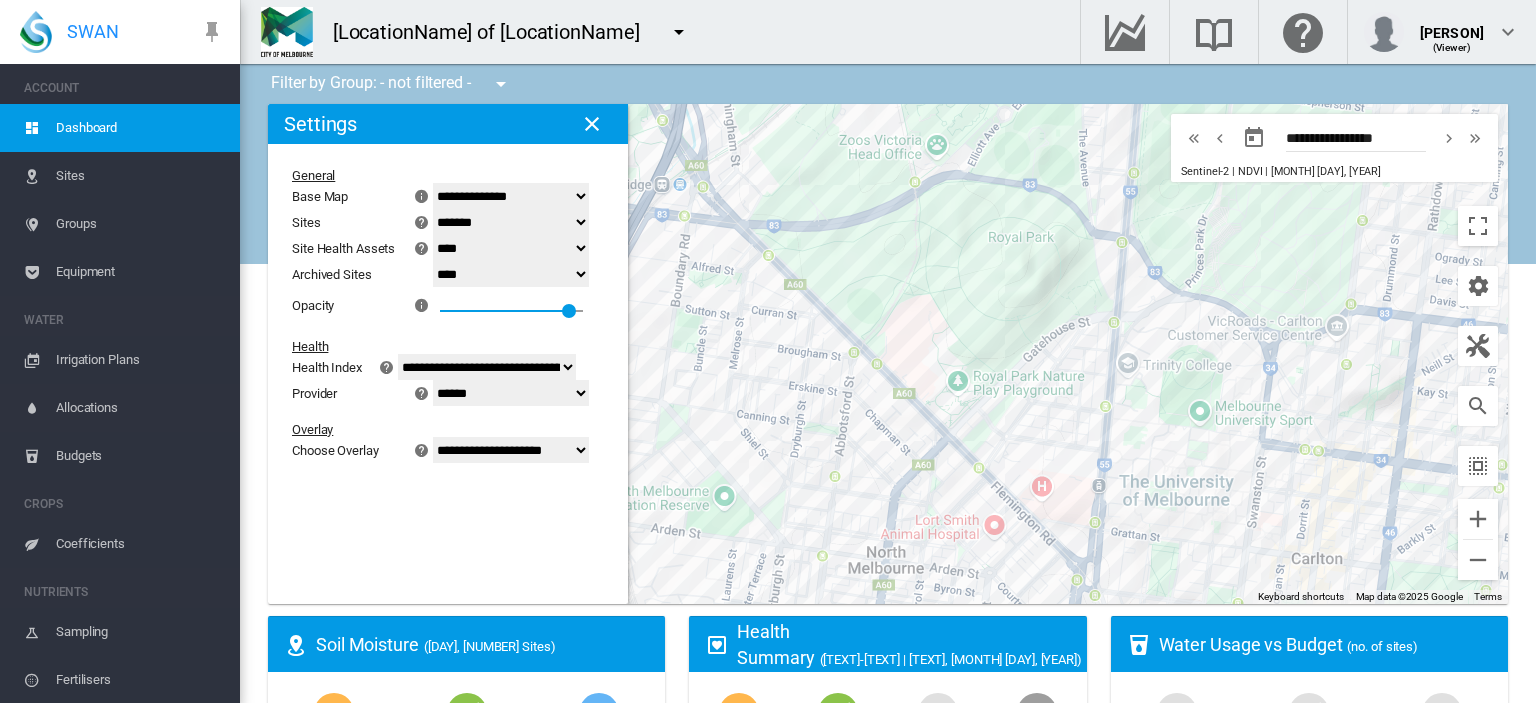 click on "**********" 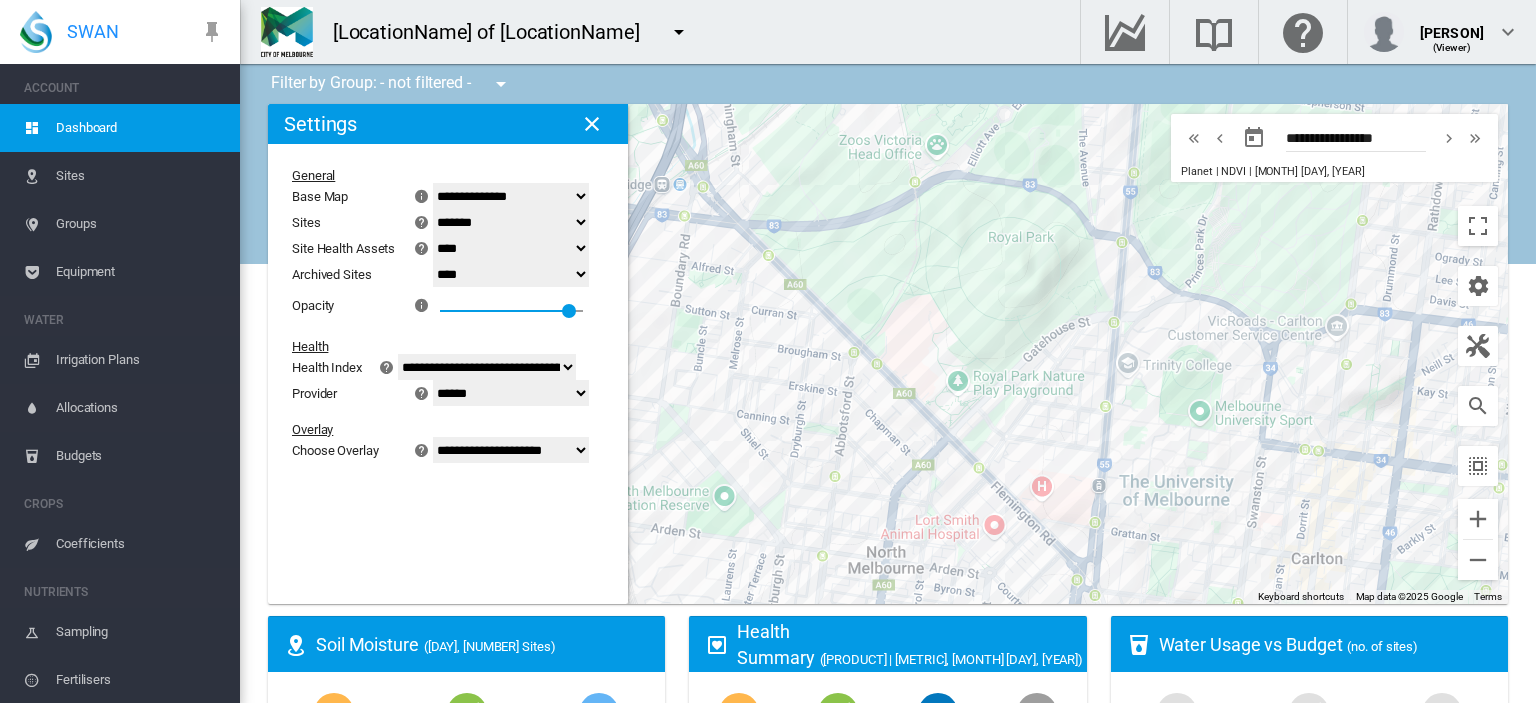 click on "**********" 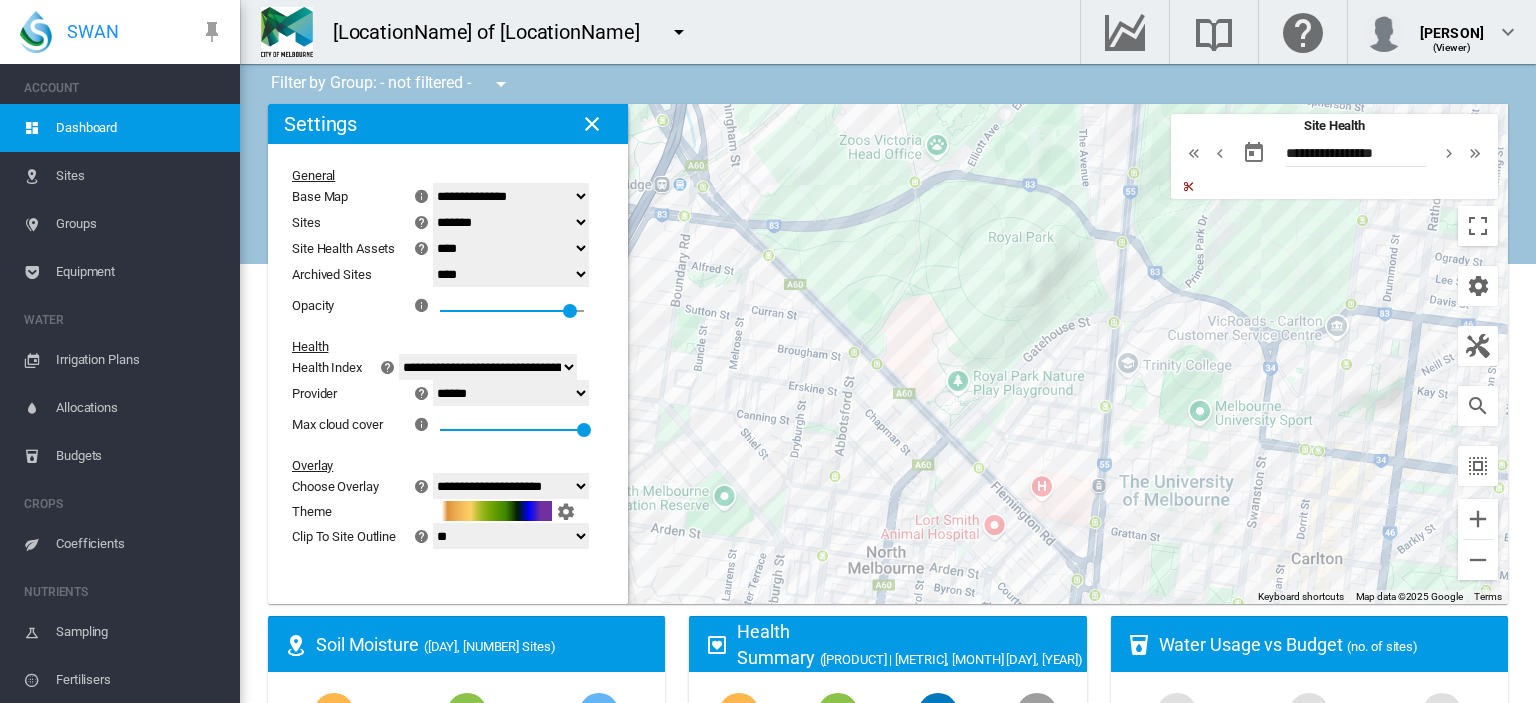 click on "***
**" 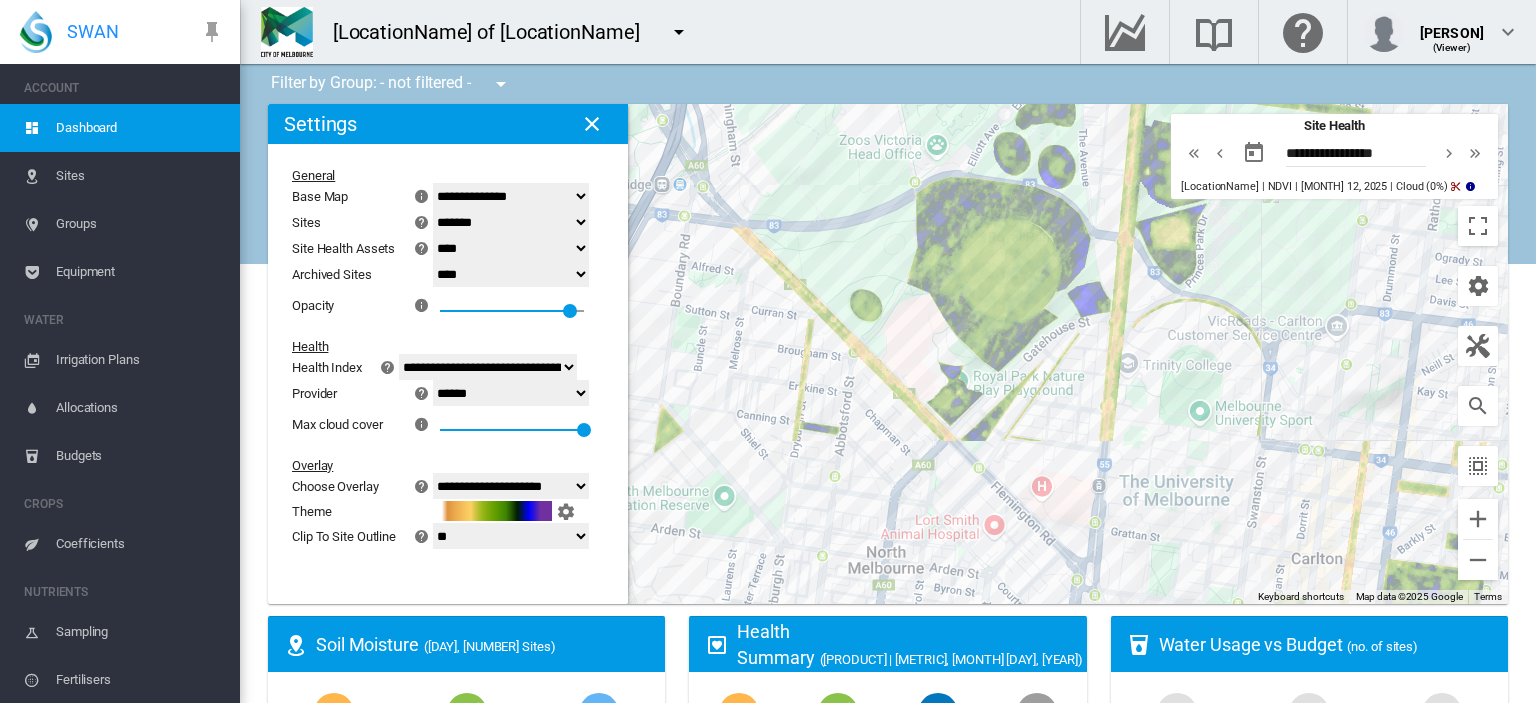 click on "***
**" 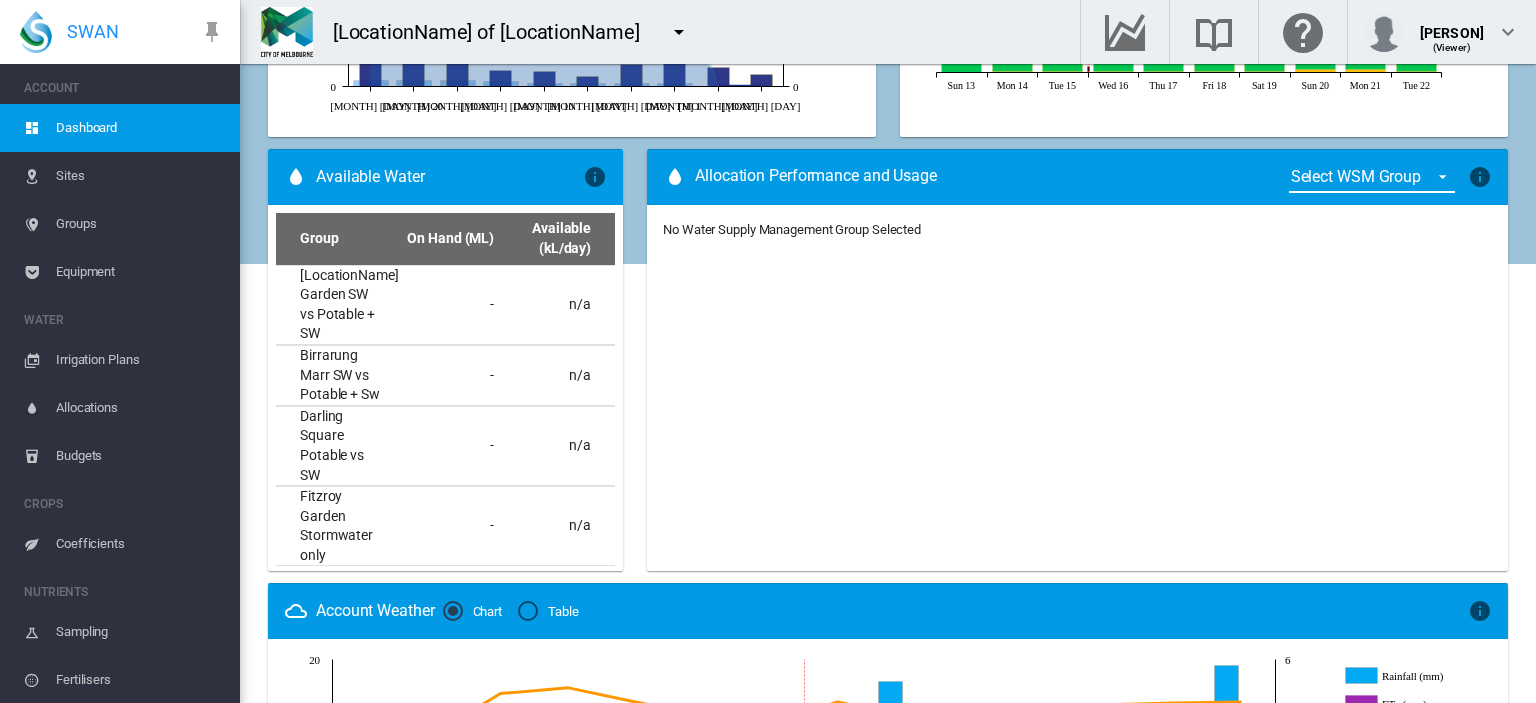 drag, startPoint x: 920, startPoint y: 340, endPoint x: 642, endPoint y: 738, distance: 485.47708 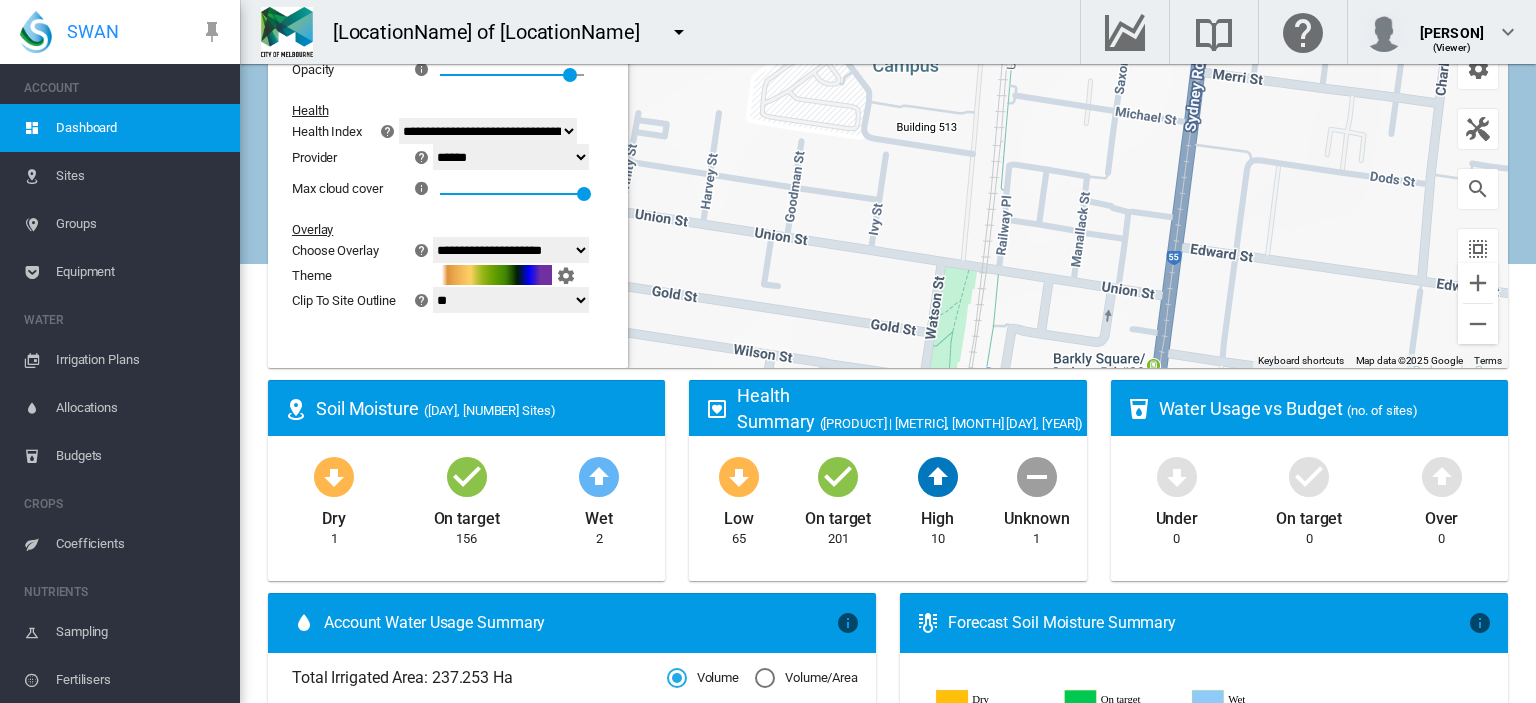 scroll, scrollTop: 0, scrollLeft: 0, axis: both 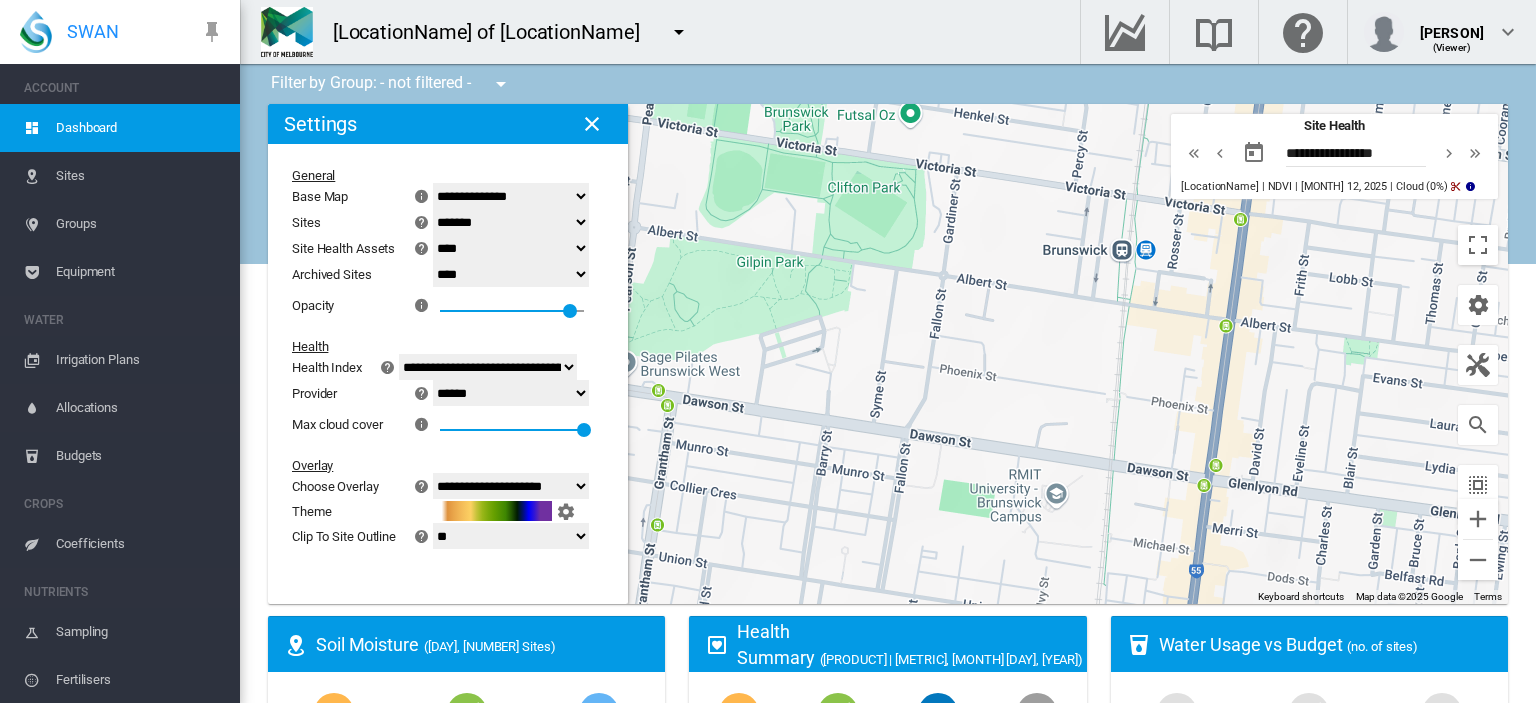 drag, startPoint x: 916, startPoint y: 271, endPoint x: 1090, endPoint y: 503, distance: 290 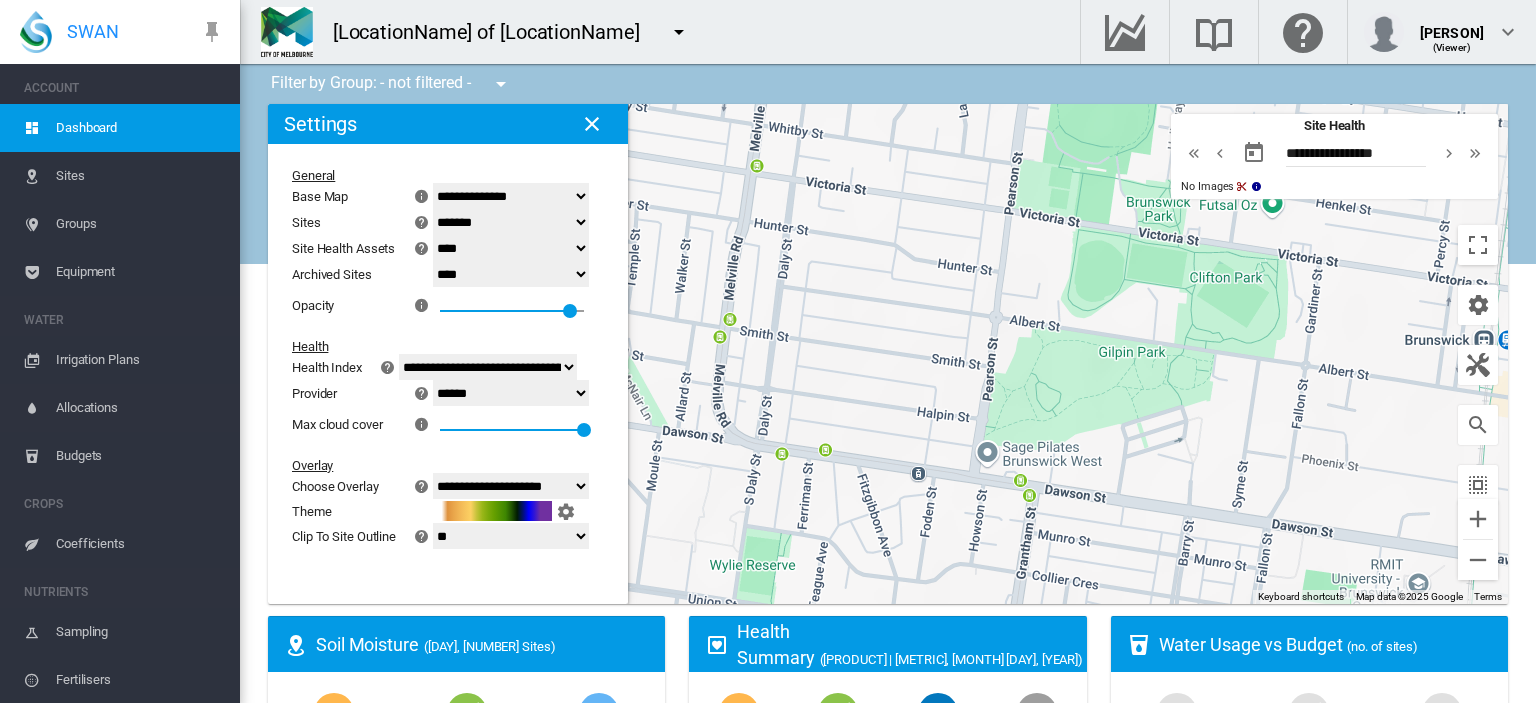 drag, startPoint x: 1010, startPoint y: 385, endPoint x: 1378, endPoint y: 475, distance: 378.8456 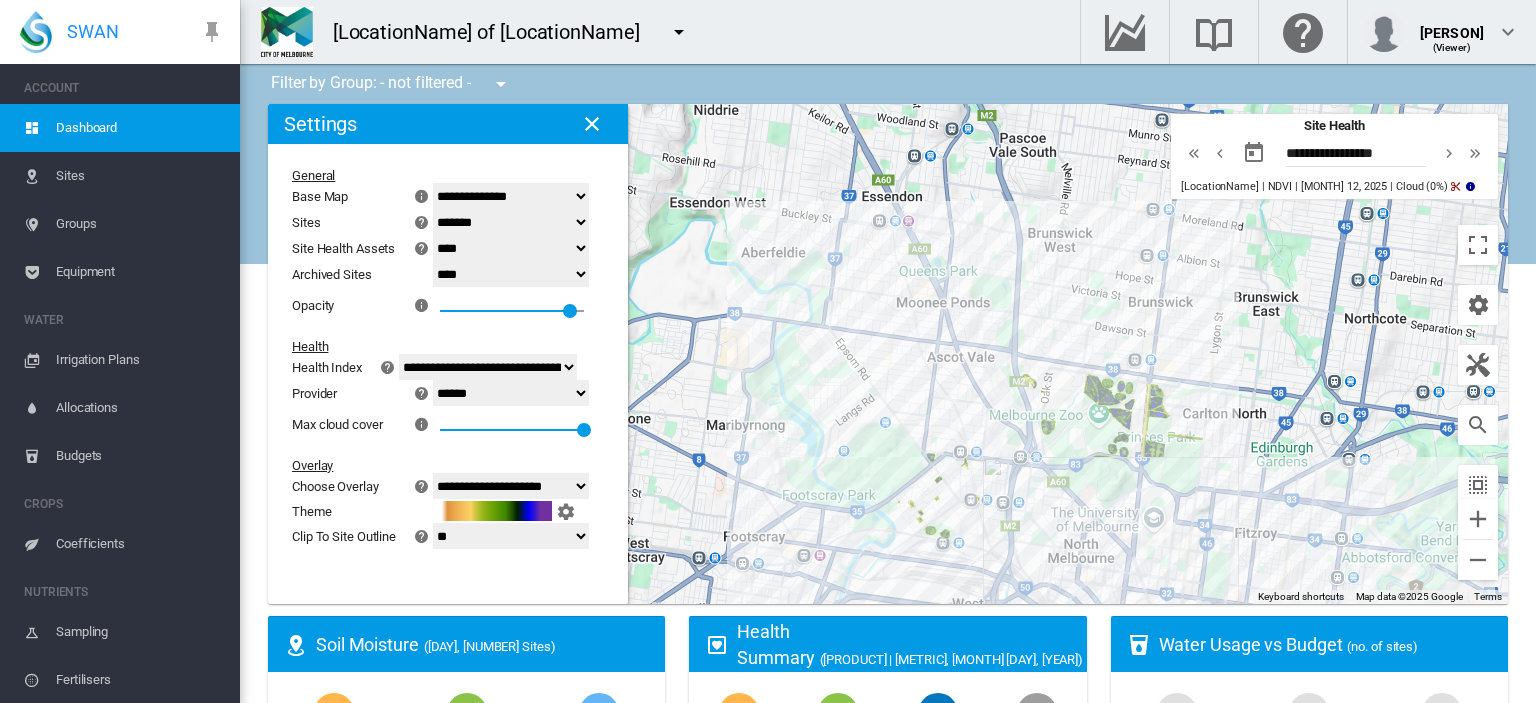 drag, startPoint x: 1116, startPoint y: 424, endPoint x: 961, endPoint y: 440, distance: 155.82362 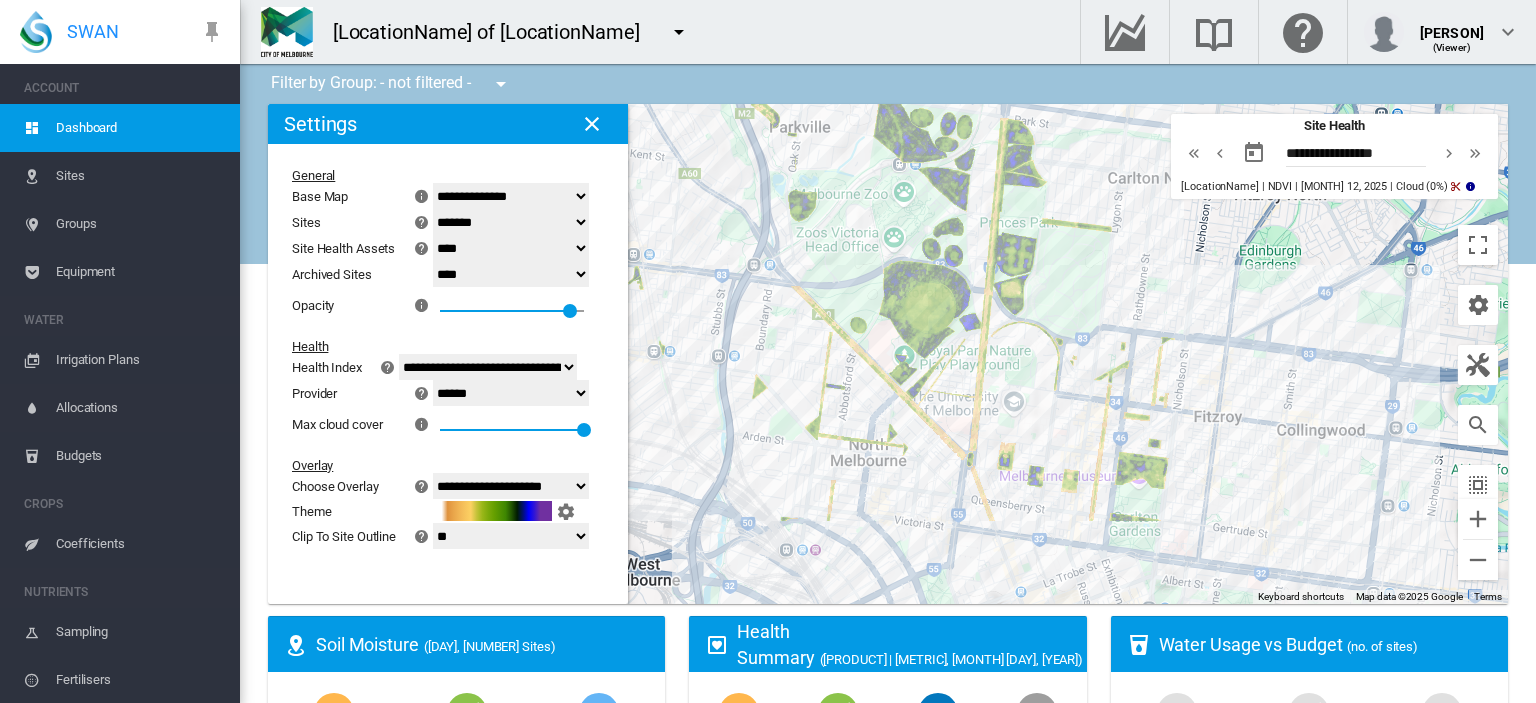 drag, startPoint x: 1016, startPoint y: 389, endPoint x: 846, endPoint y: 230, distance: 232.76813 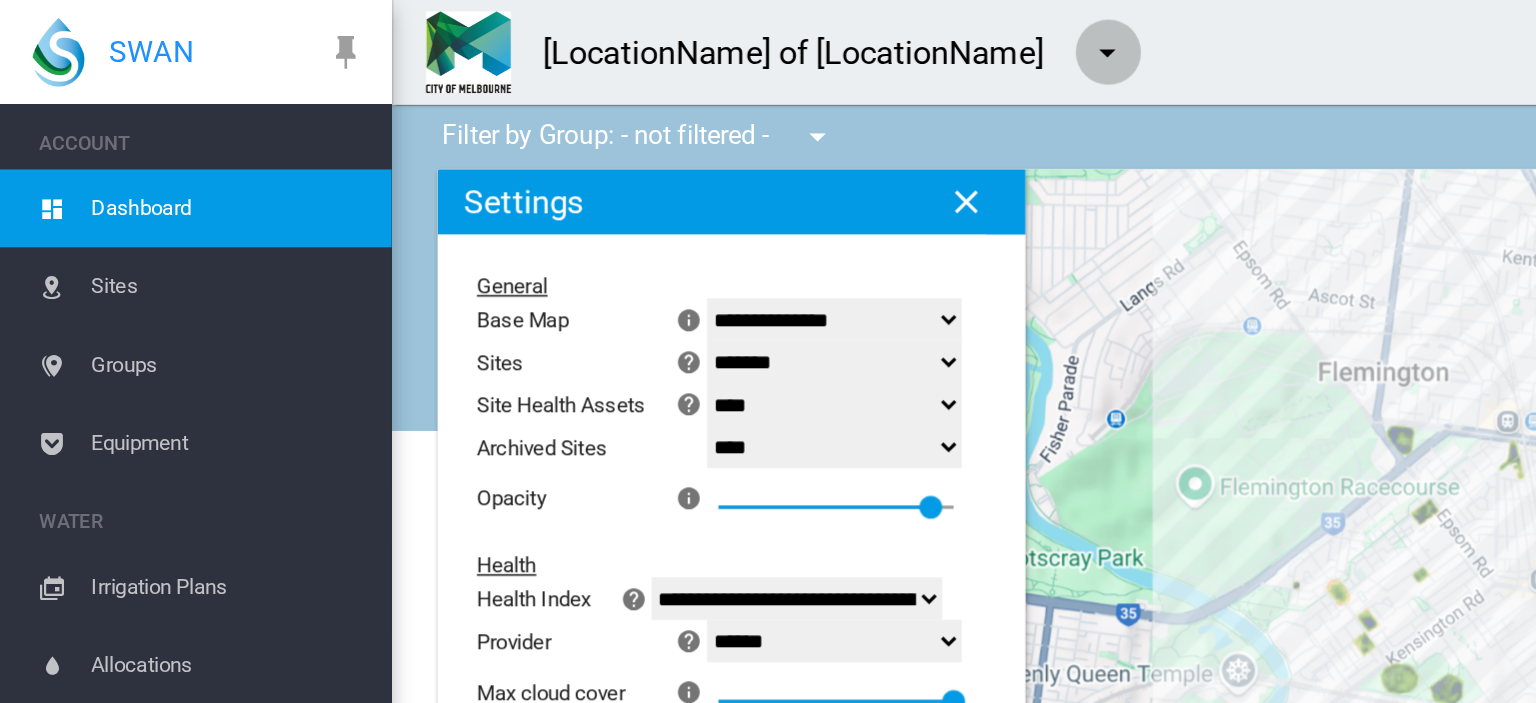 click at bounding box center (679, 32) 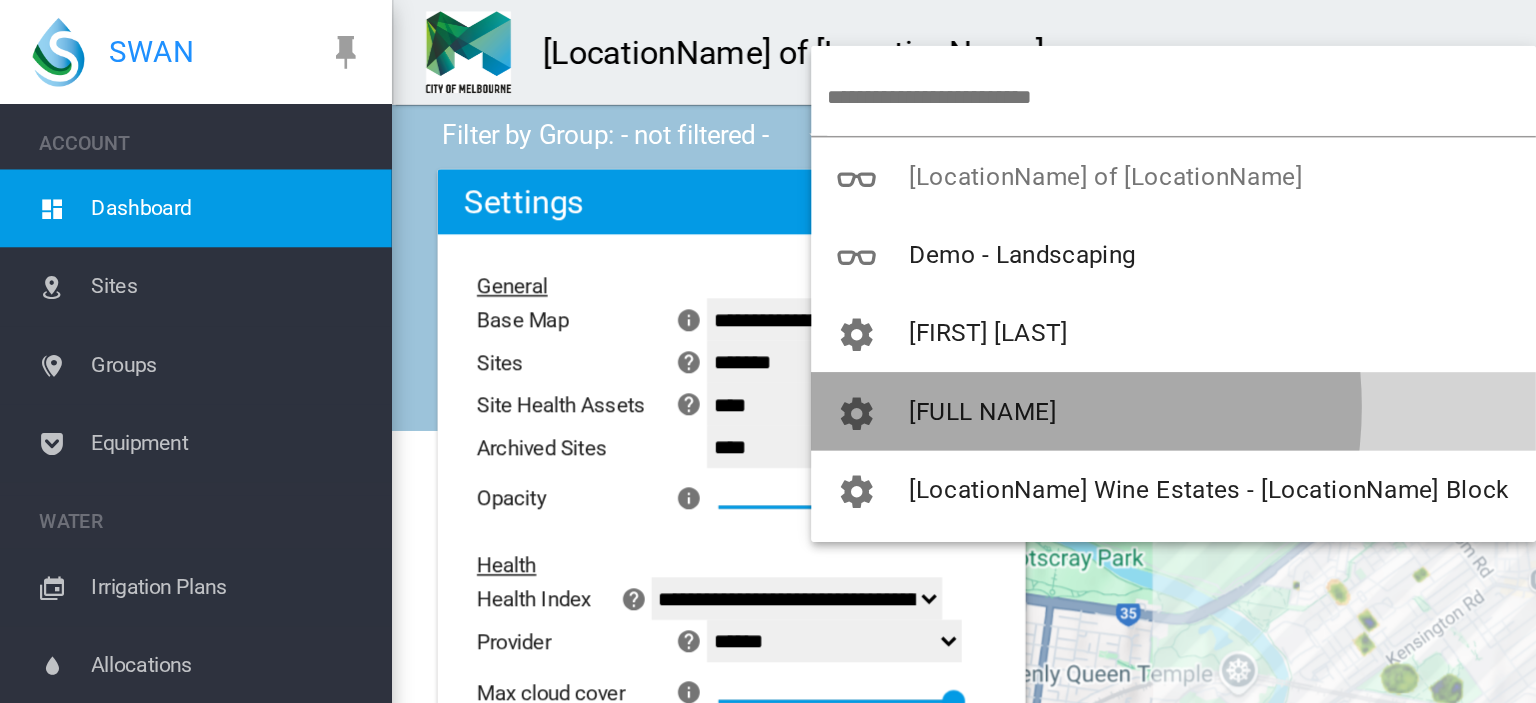 click on "[FULL NAME]" at bounding box center [602, 252] 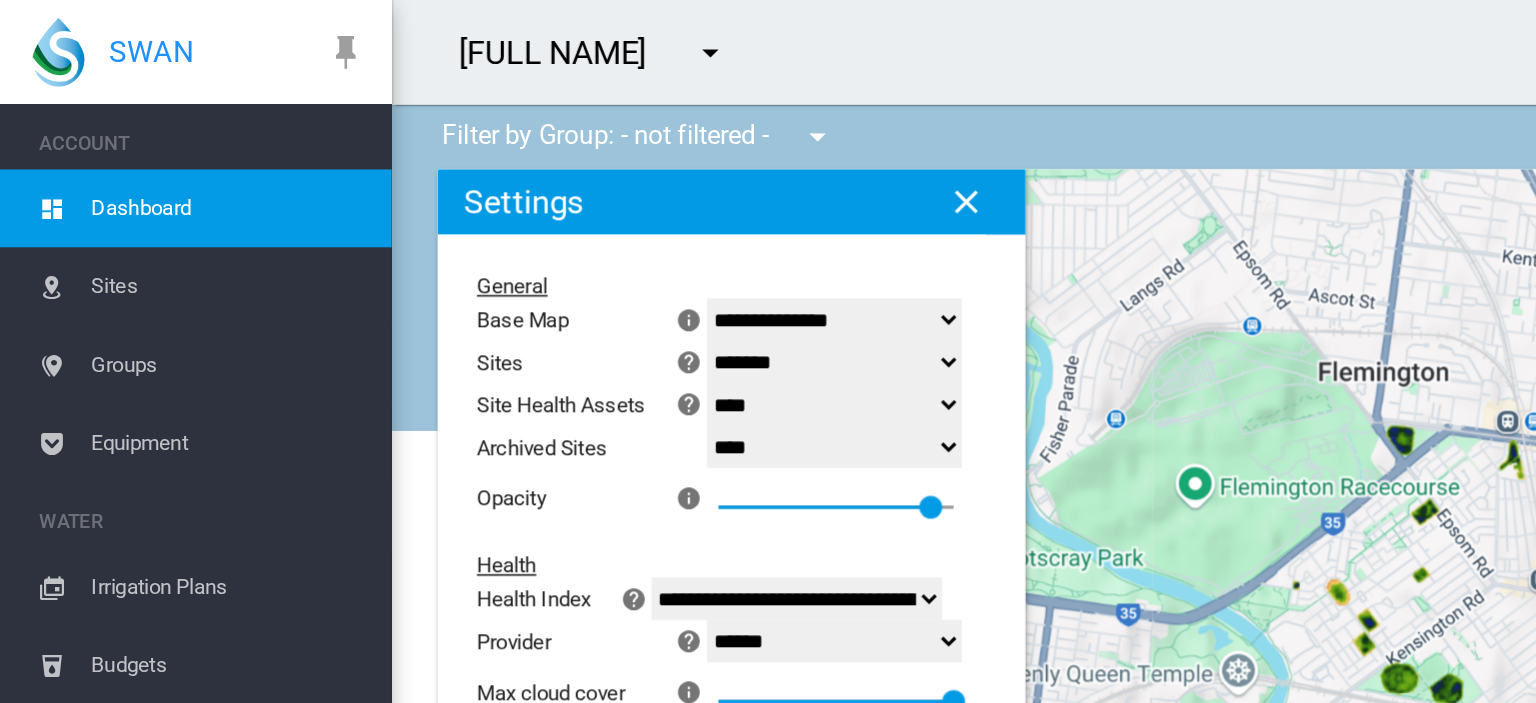 select on "**********" 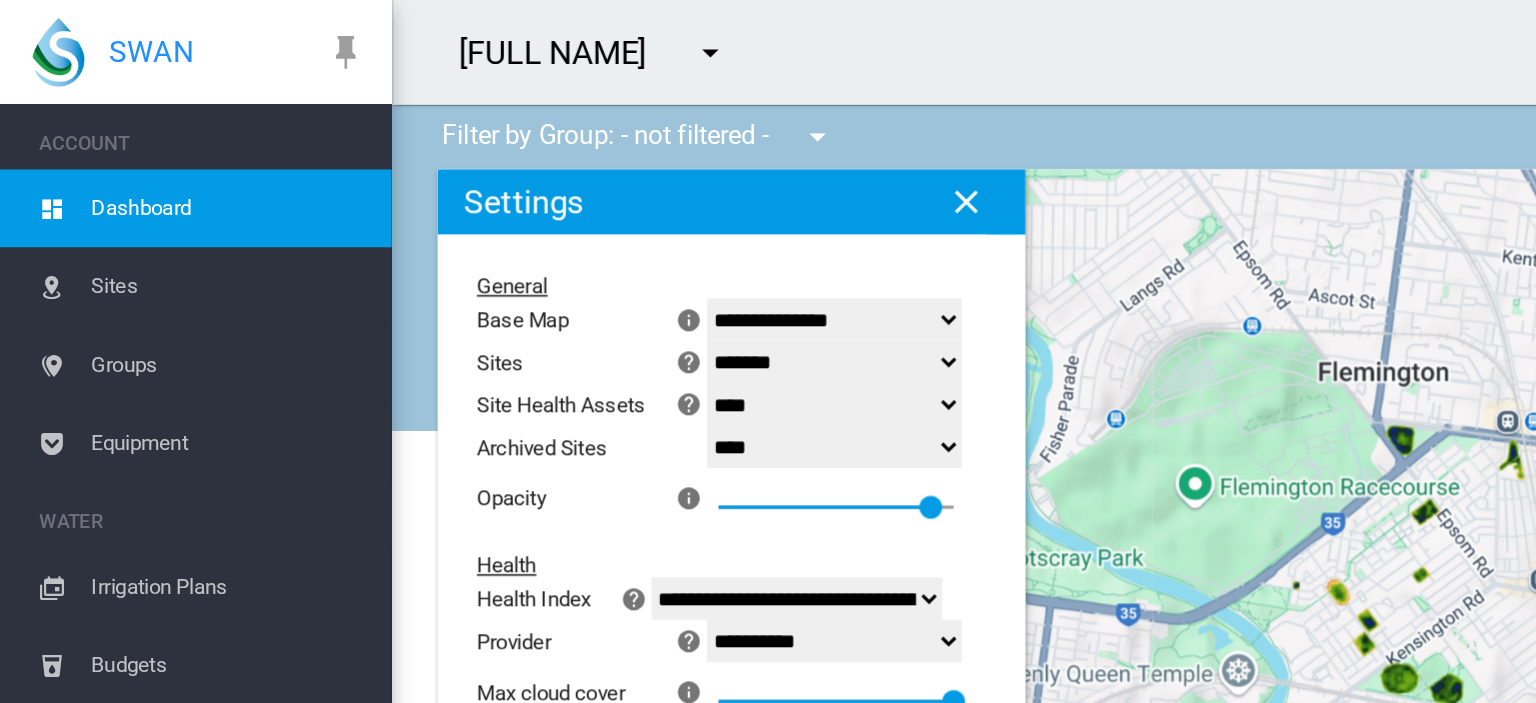 select on "********" 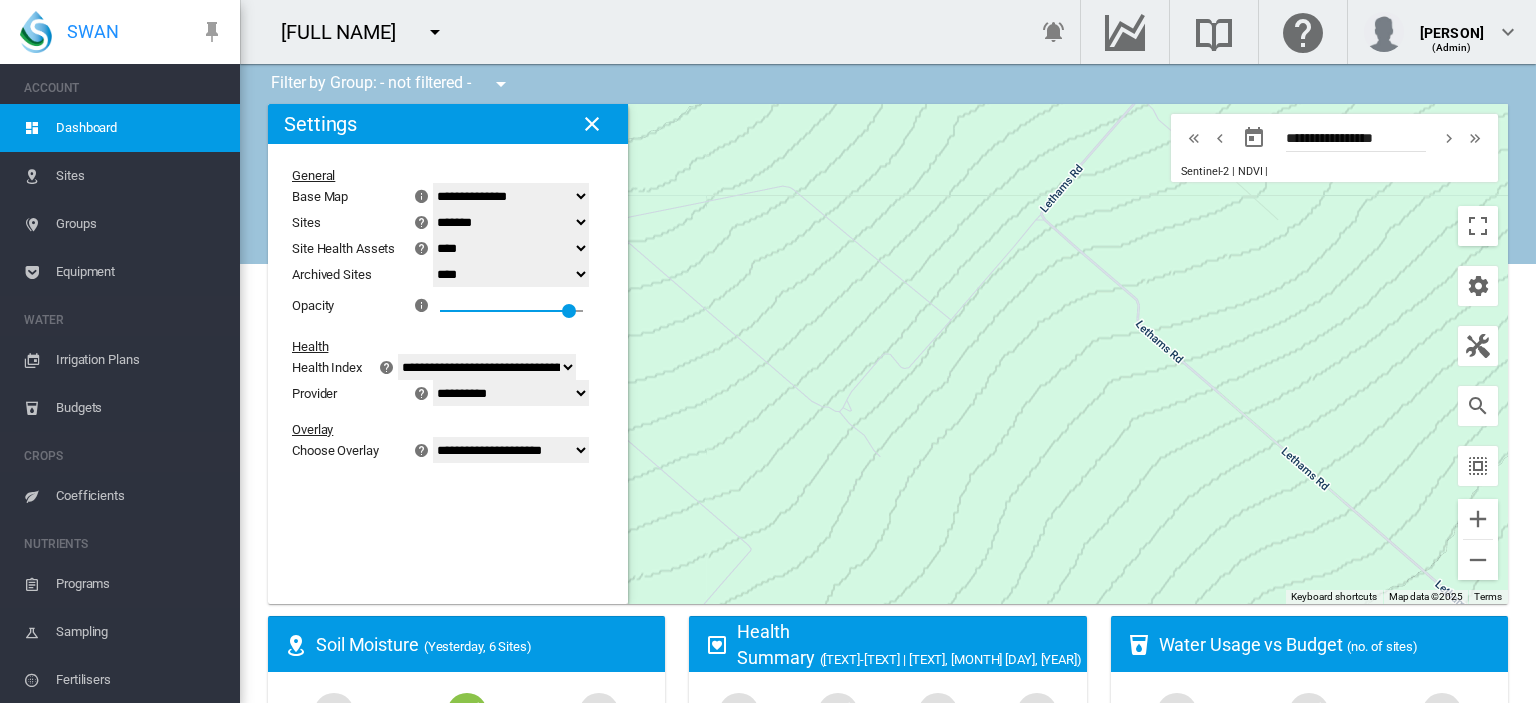 click on "Sites" at bounding box center [140, 176] 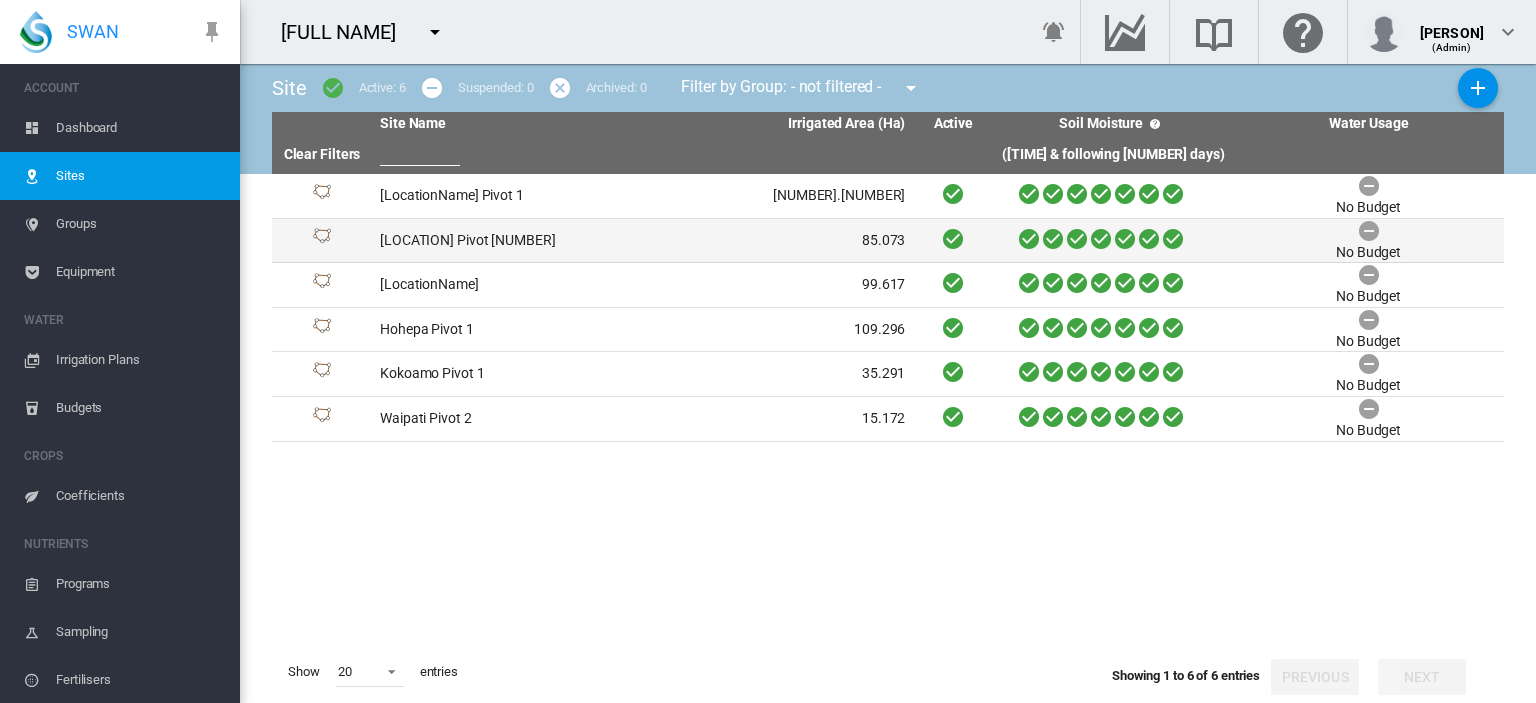 click on "[LOCATION] Pivot [NUMBER]" at bounding box center [507, 241] 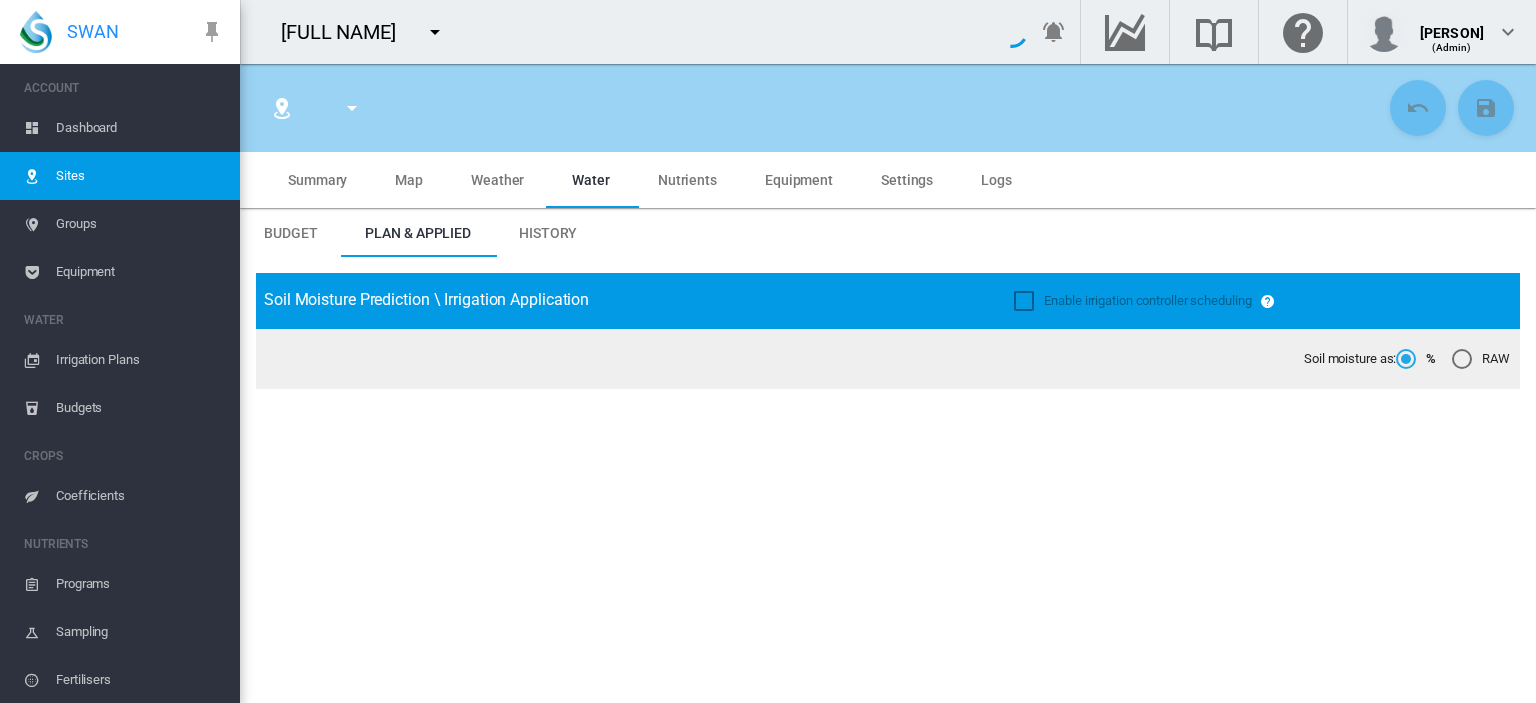 type on "**********" 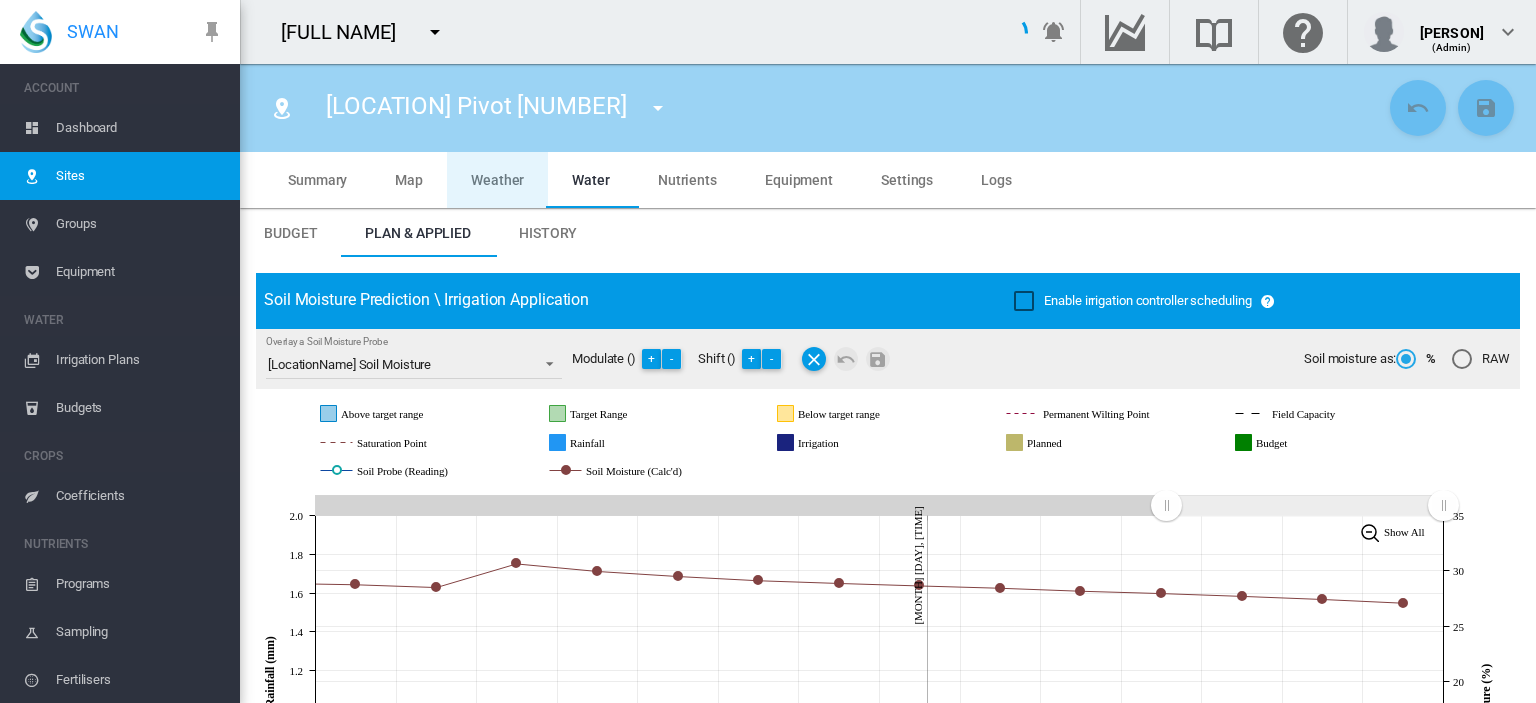 click on "Weather" at bounding box center [497, 180] 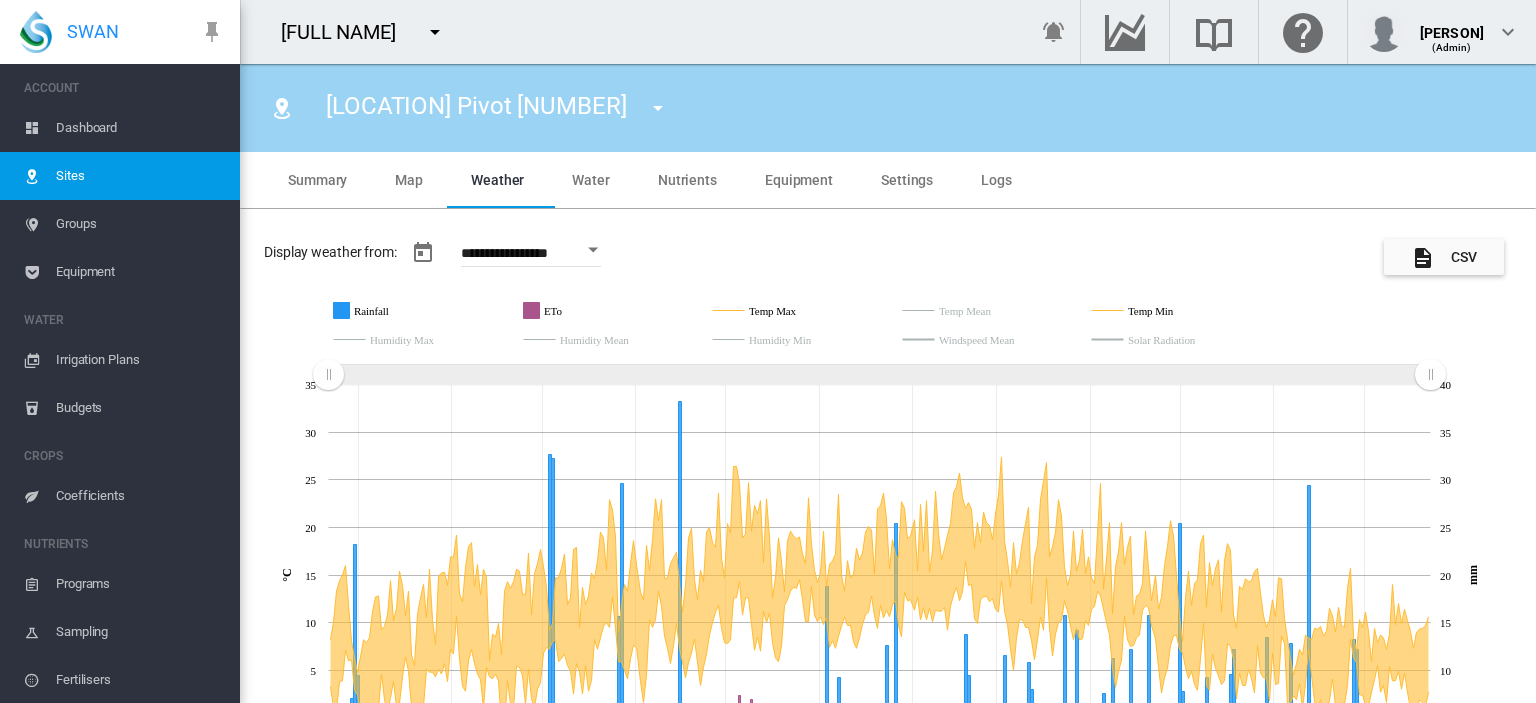 scroll, scrollTop: 111, scrollLeft: 0, axis: vertical 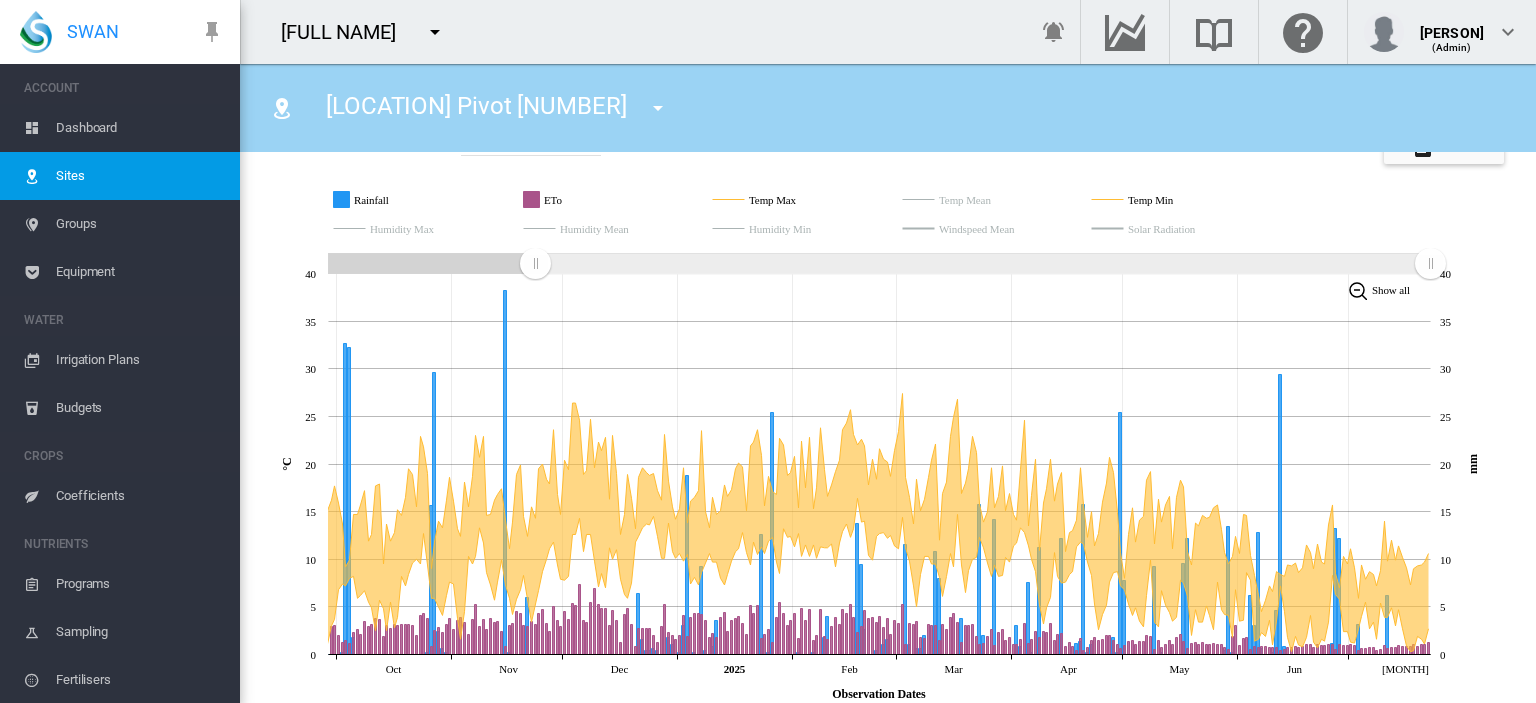 drag, startPoint x: 324, startPoint y: 257, endPoint x: 751, endPoint y: 272, distance: 427.2634 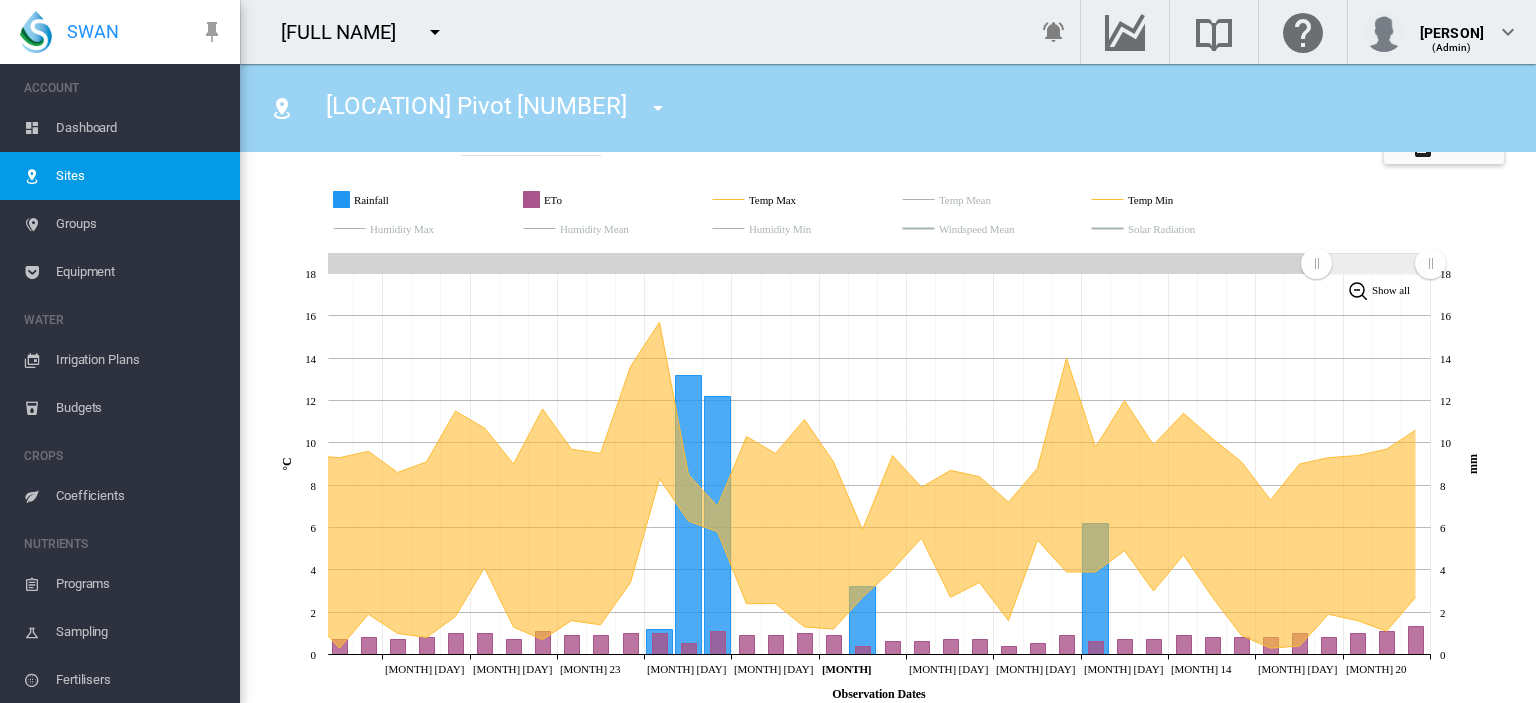 drag, startPoint x: 741, startPoint y: 256, endPoint x: 1313, endPoint y: 263, distance: 572.04285 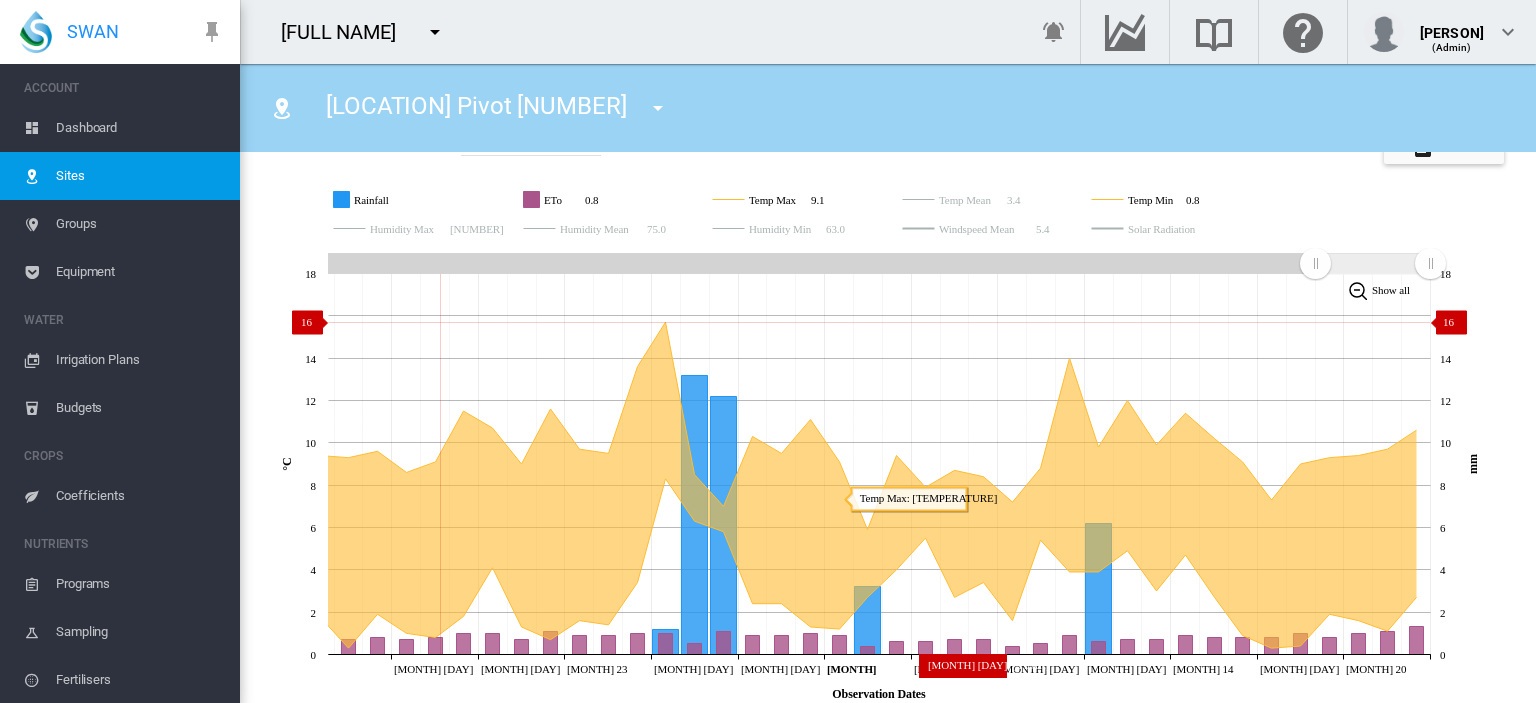 click 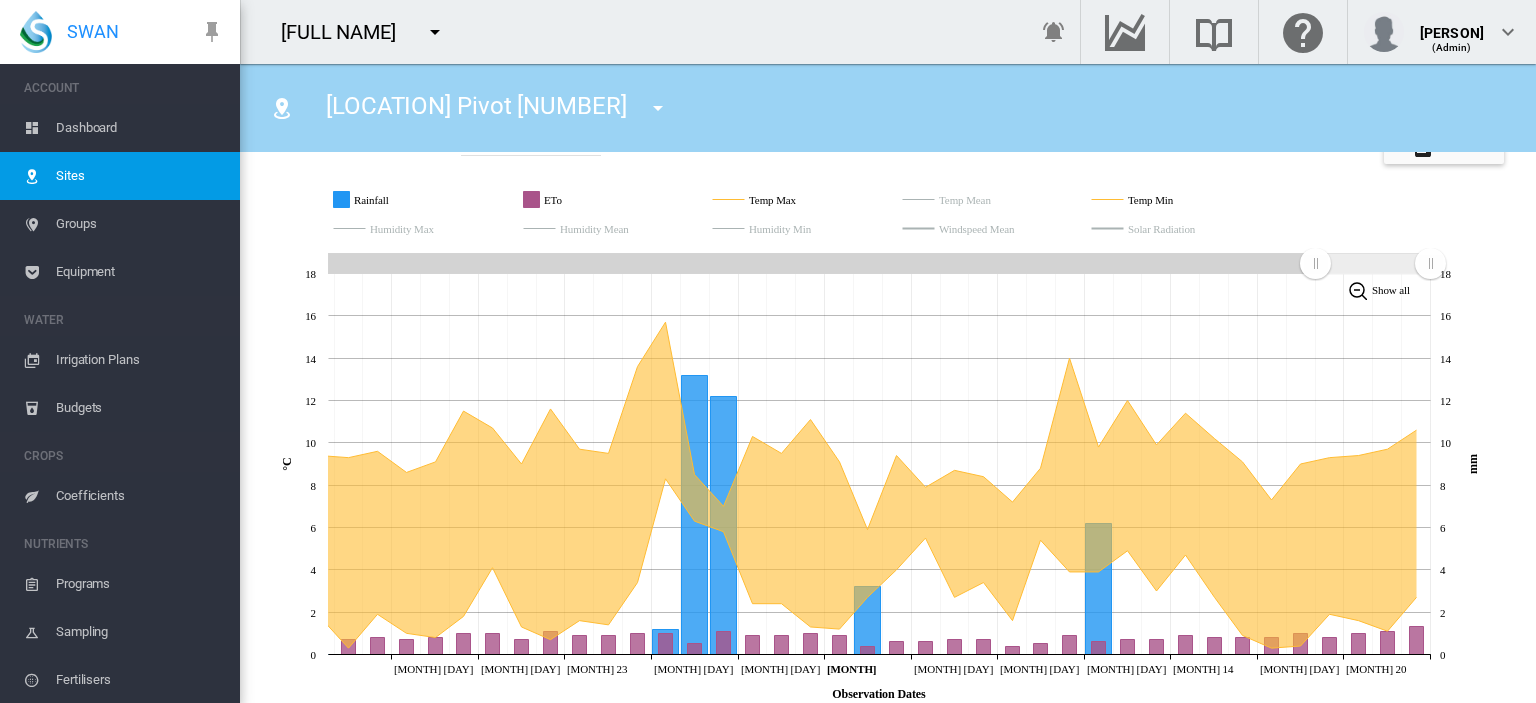 click 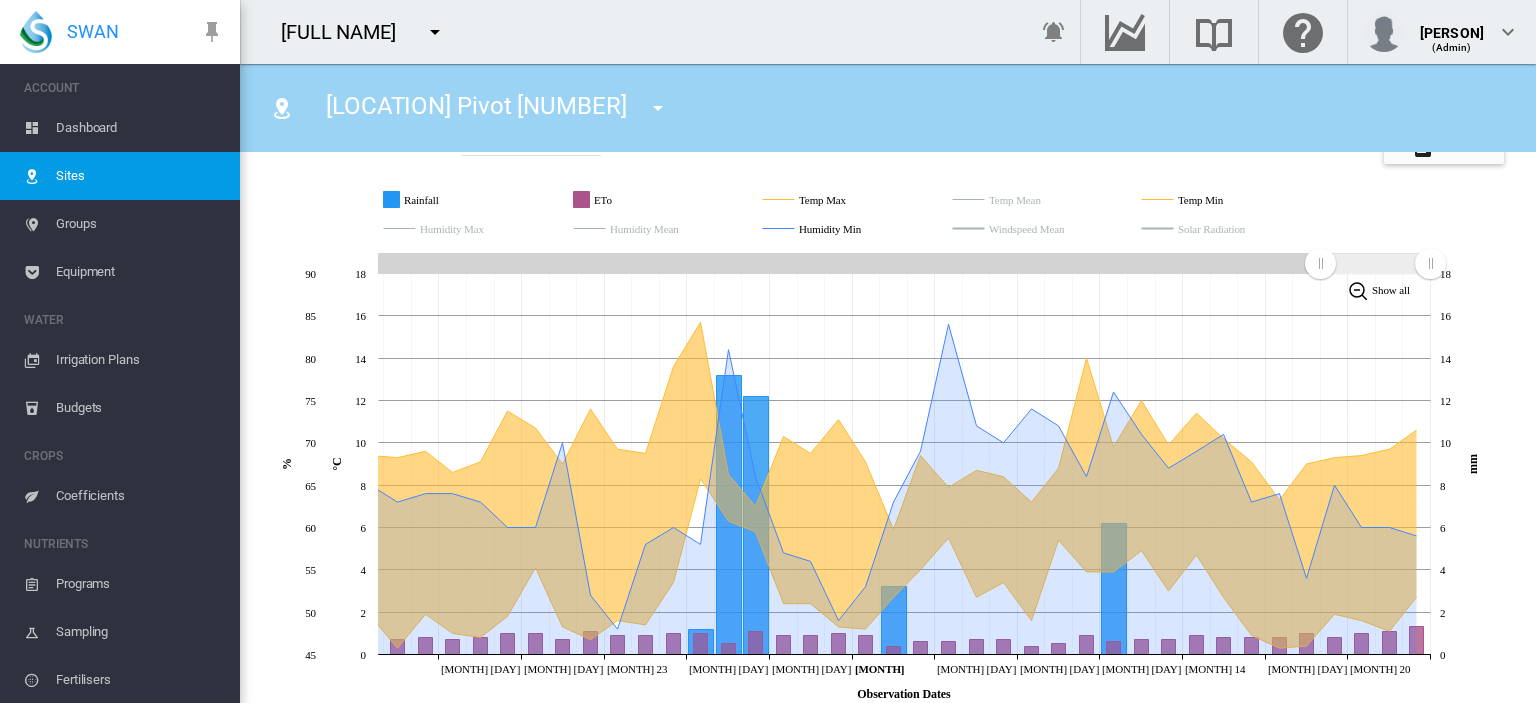 click 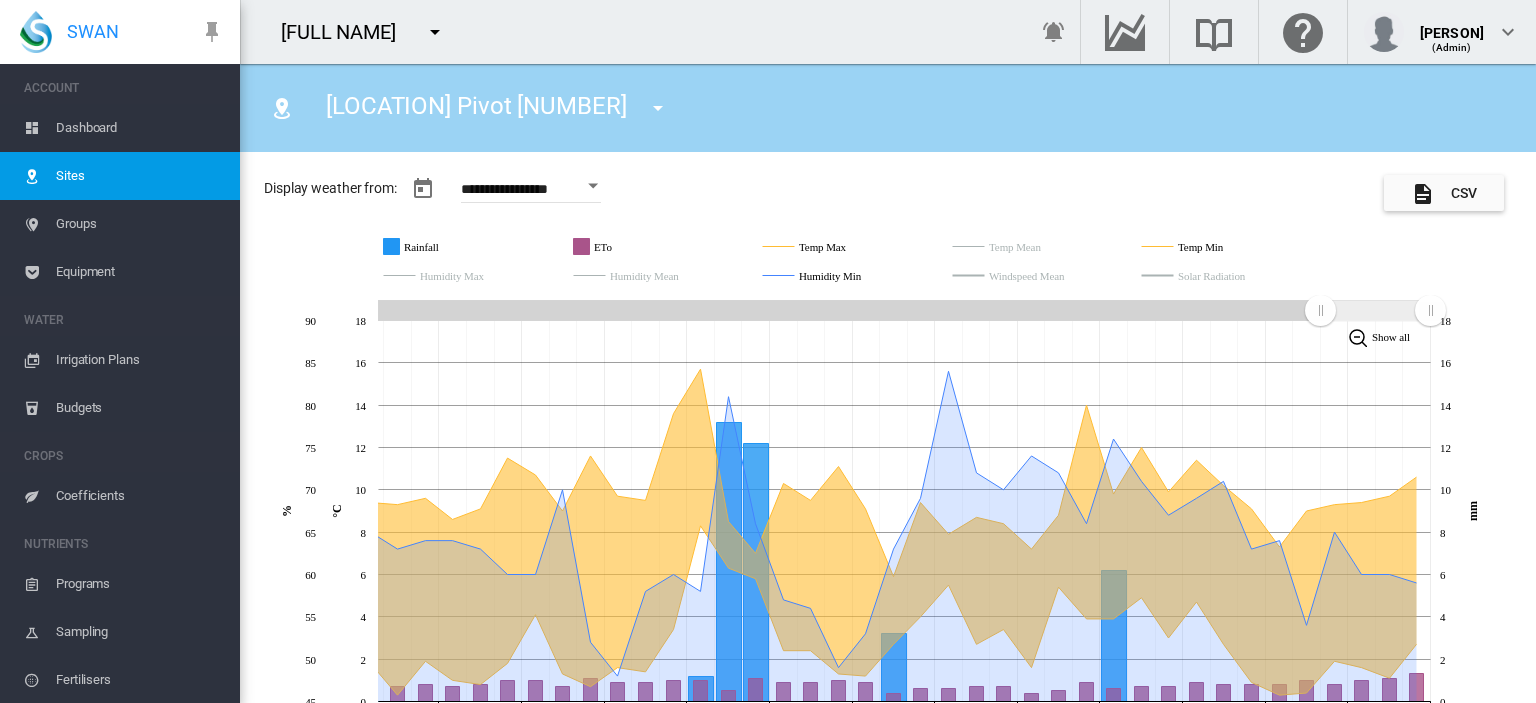 scroll, scrollTop: 0, scrollLeft: 0, axis: both 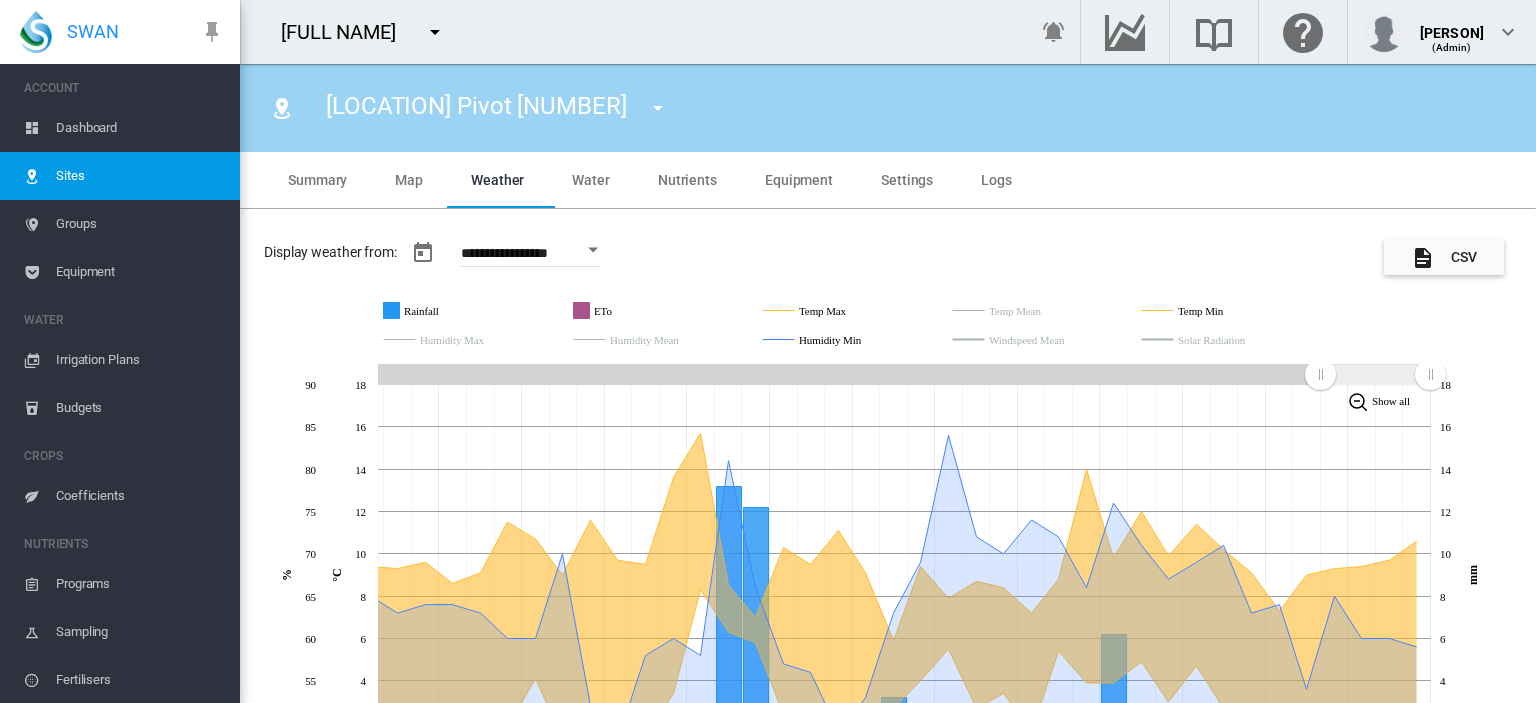 click on "Water" at bounding box center (591, 180) 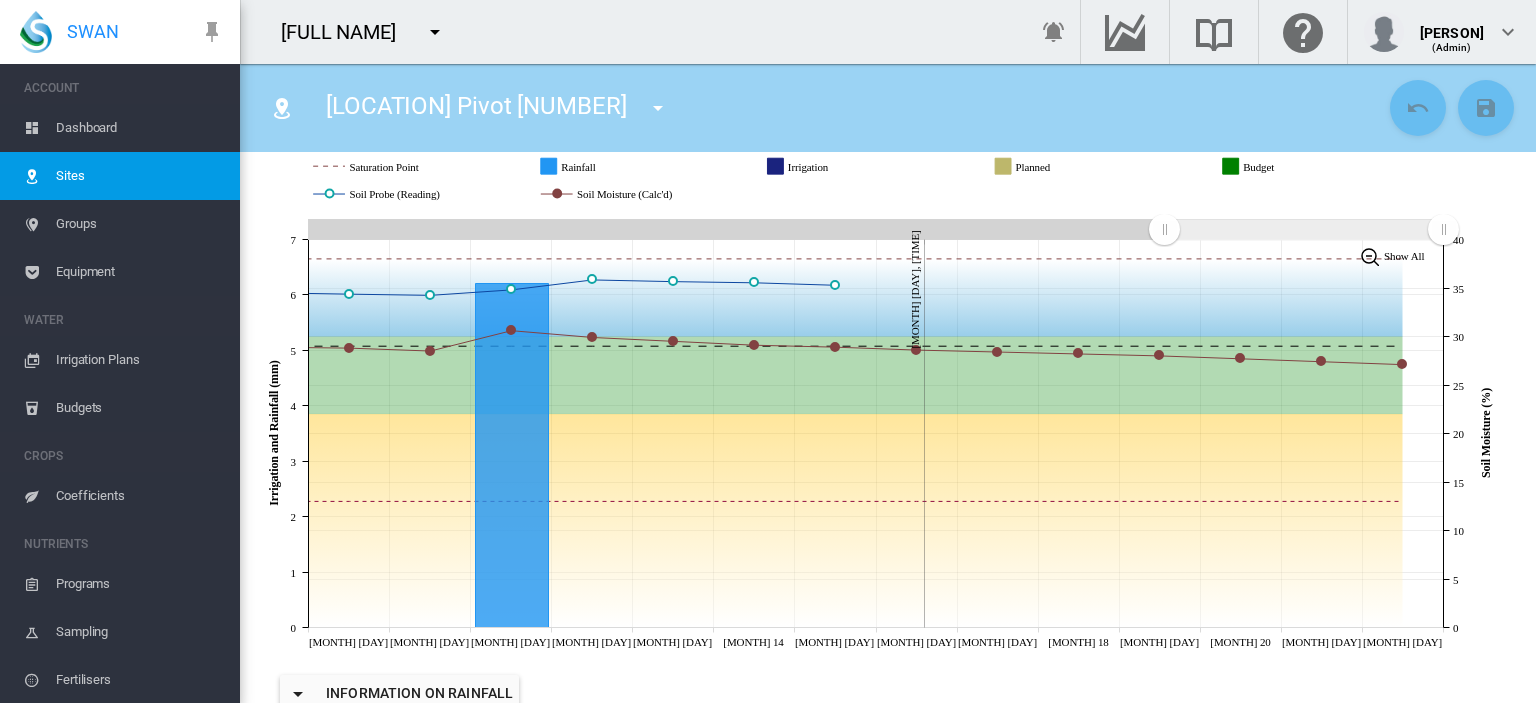 scroll, scrollTop: 278, scrollLeft: 0, axis: vertical 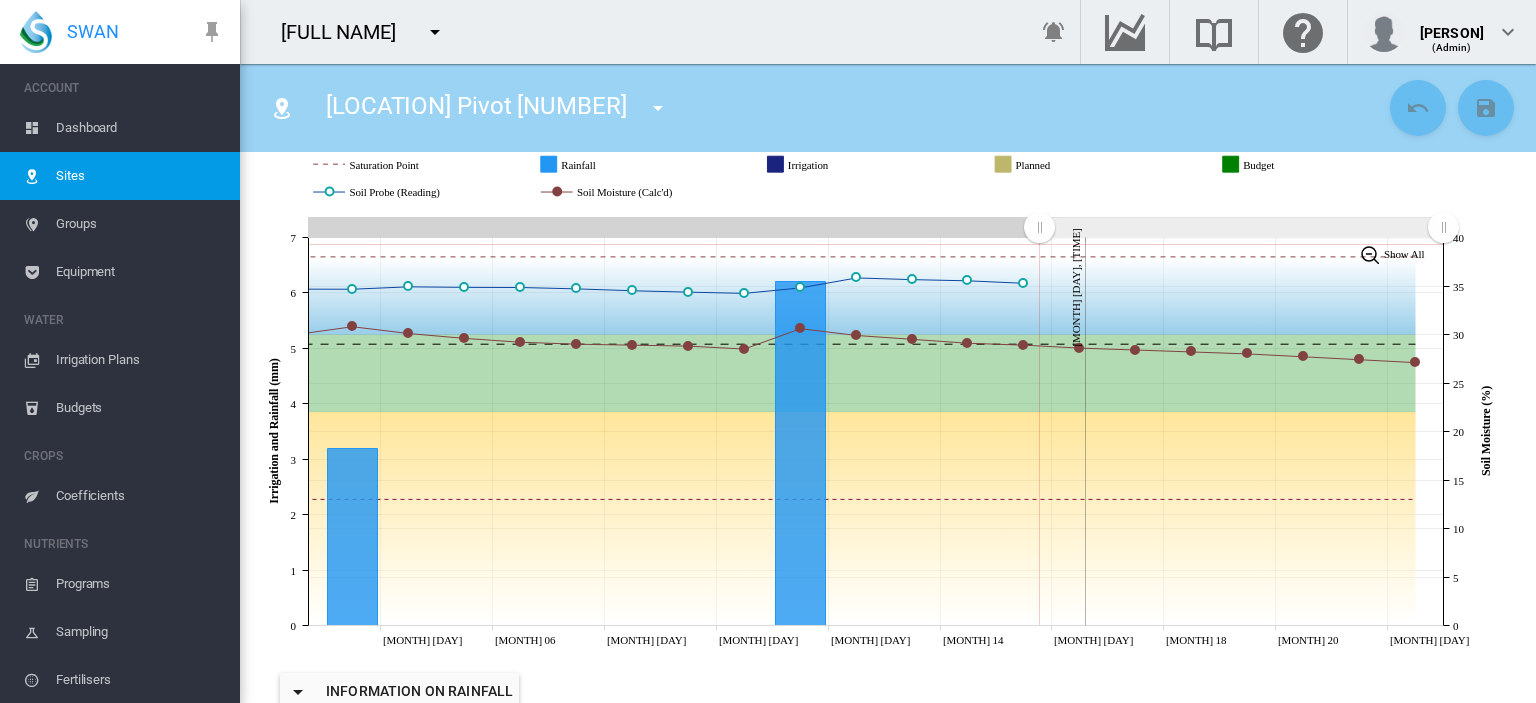 drag, startPoint x: 1160, startPoint y: 238, endPoint x: 1039, endPoint y: 265, distance: 123.97581 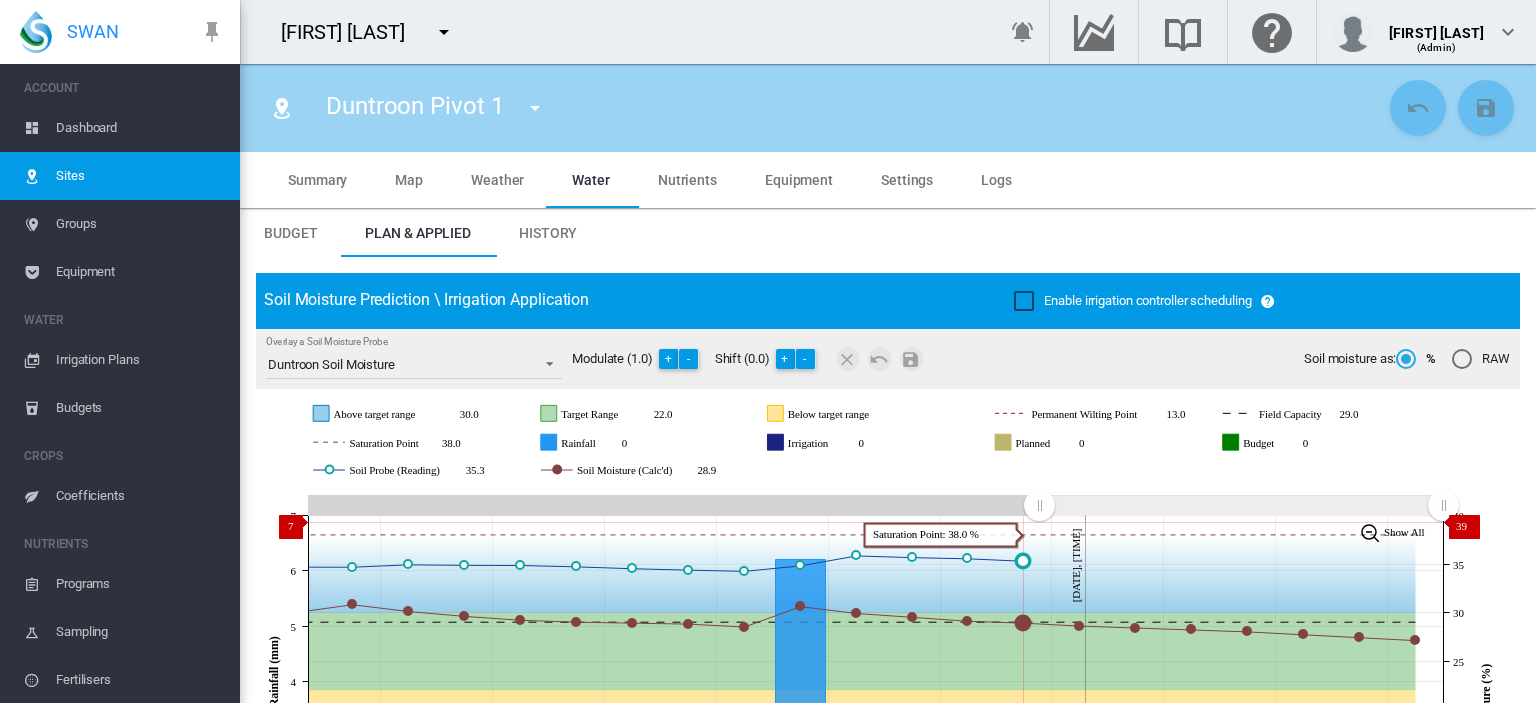 scroll, scrollTop: 0, scrollLeft: 0, axis: both 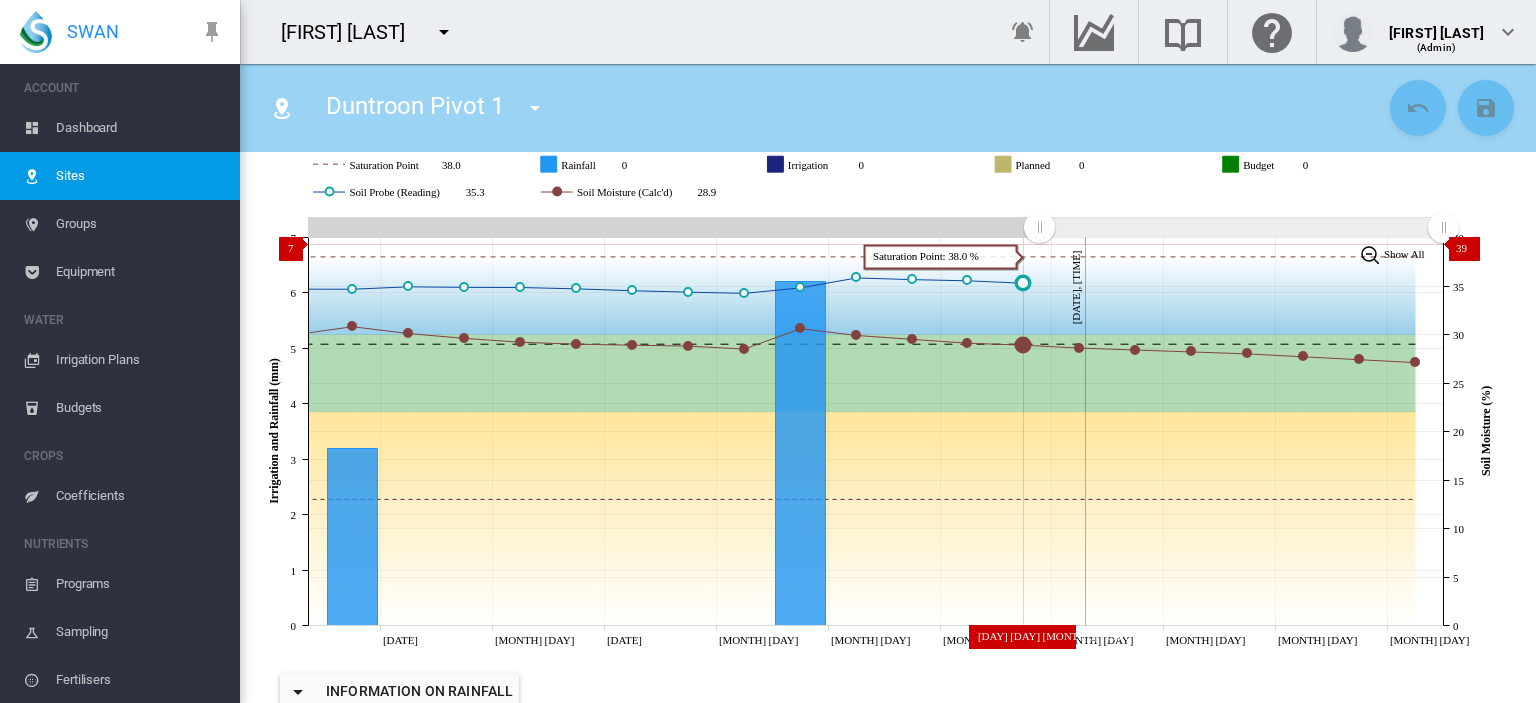 click 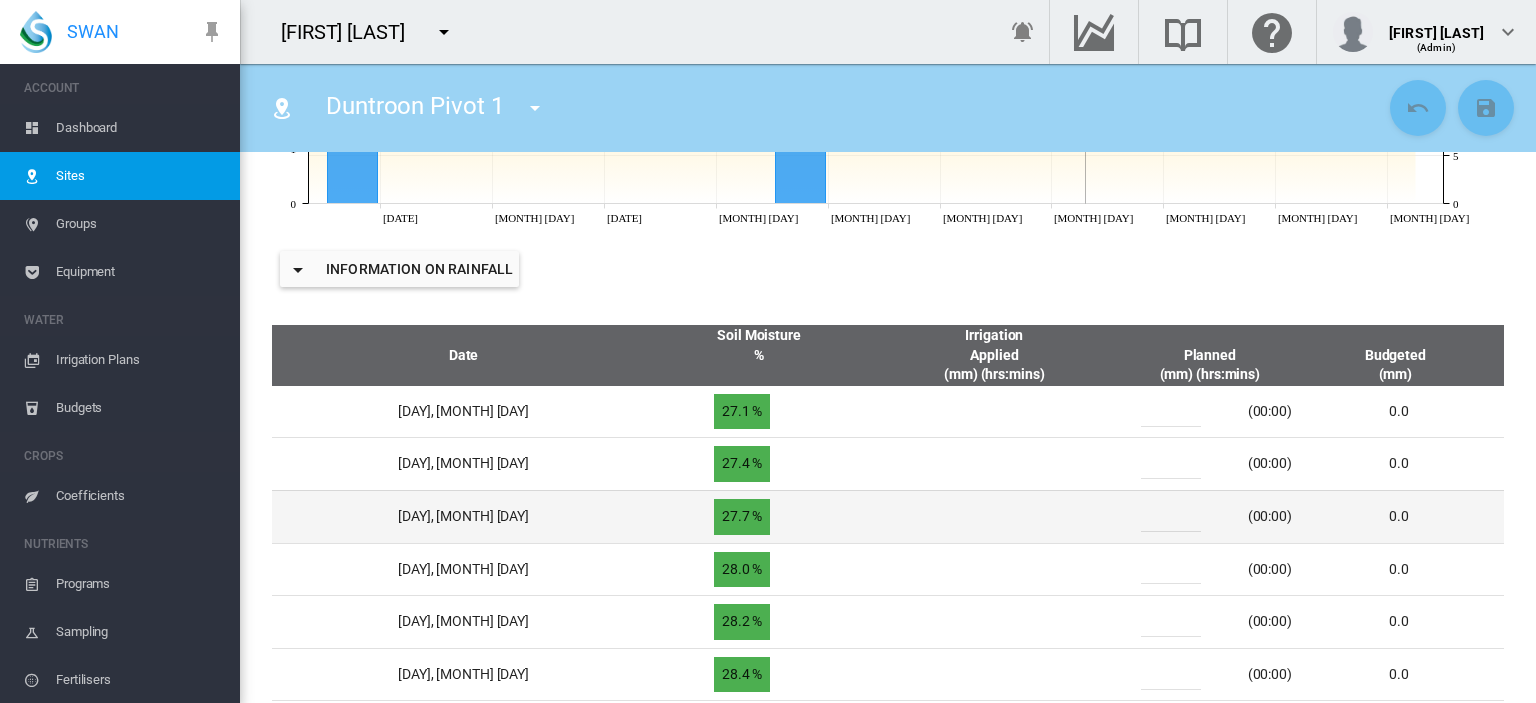 scroll, scrollTop: 700, scrollLeft: 0, axis: vertical 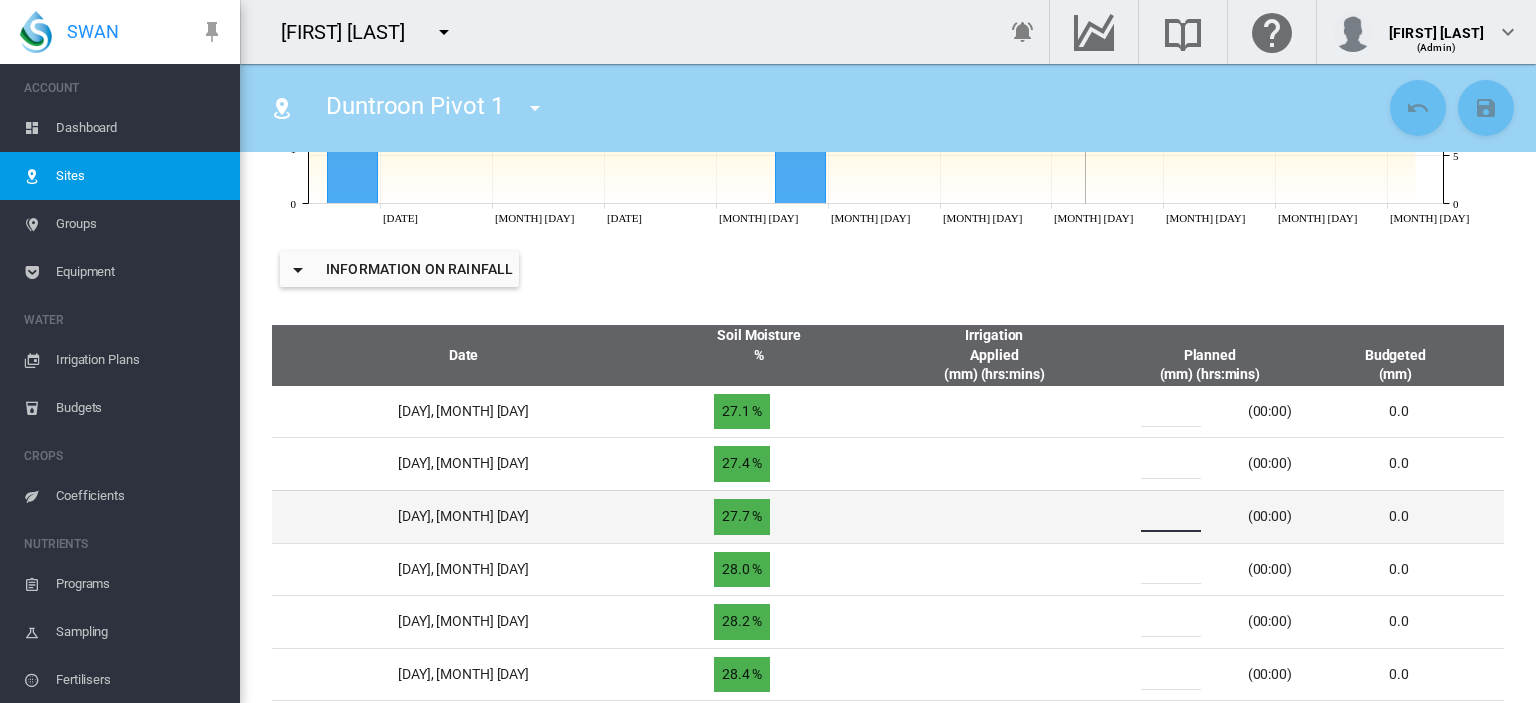 drag, startPoint x: 1128, startPoint y: 564, endPoint x: 1082, endPoint y: 566, distance: 46.043457 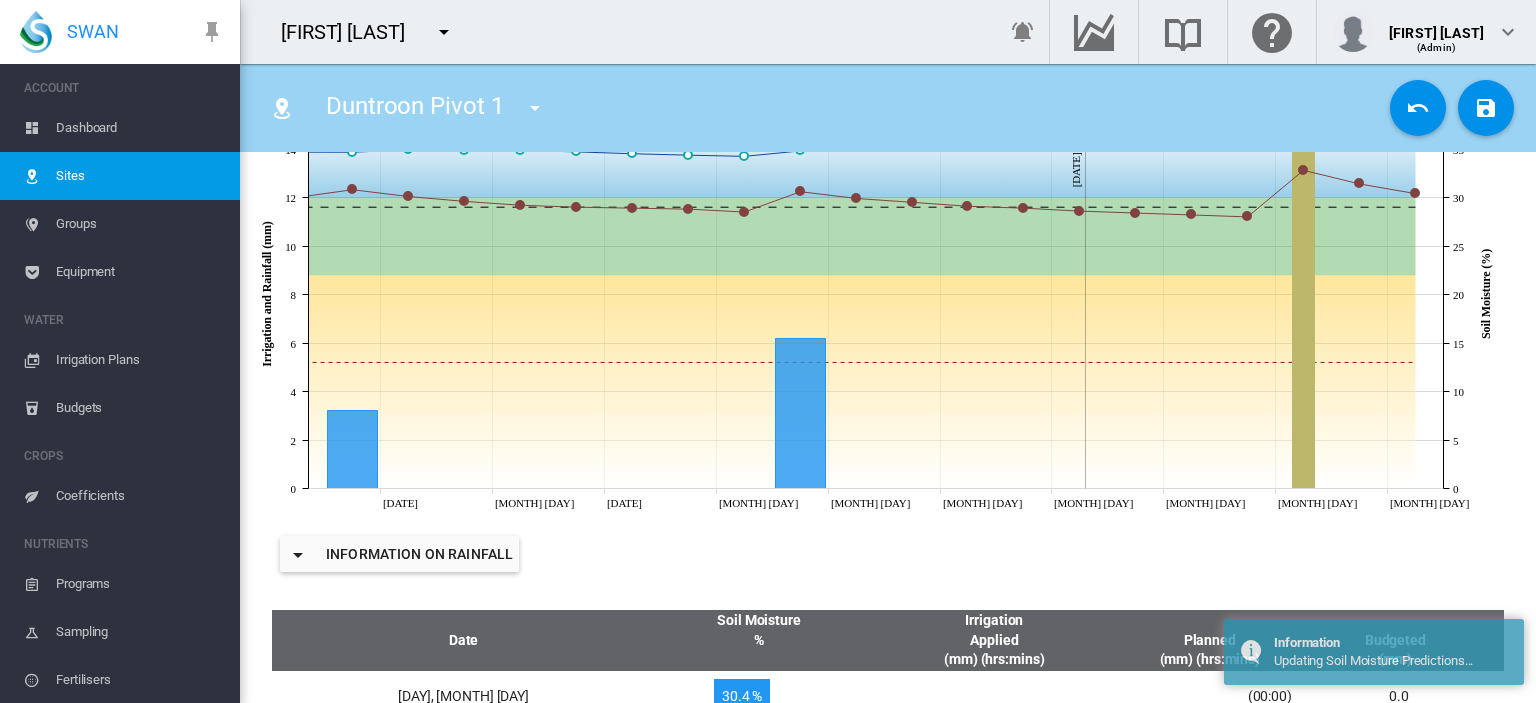 scroll, scrollTop: 414, scrollLeft: 0, axis: vertical 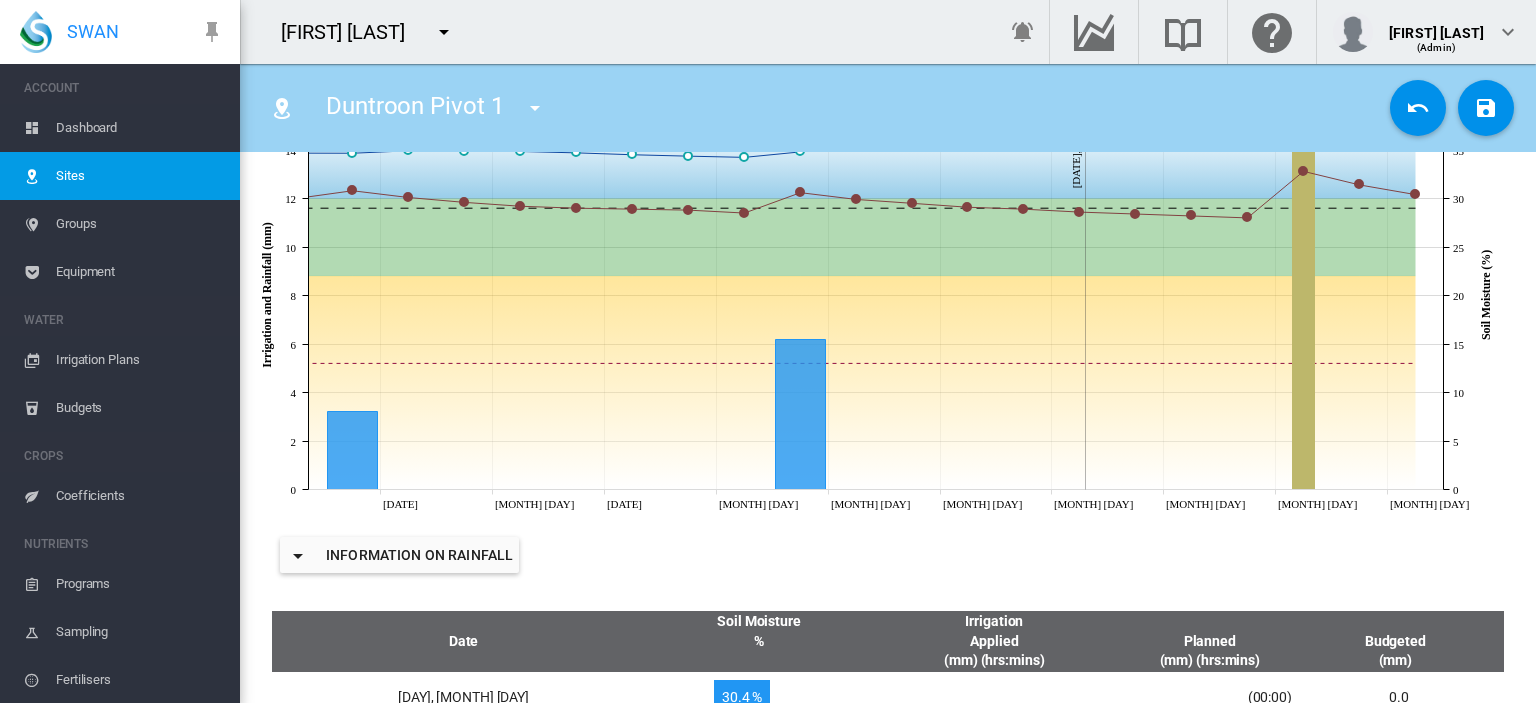 click 